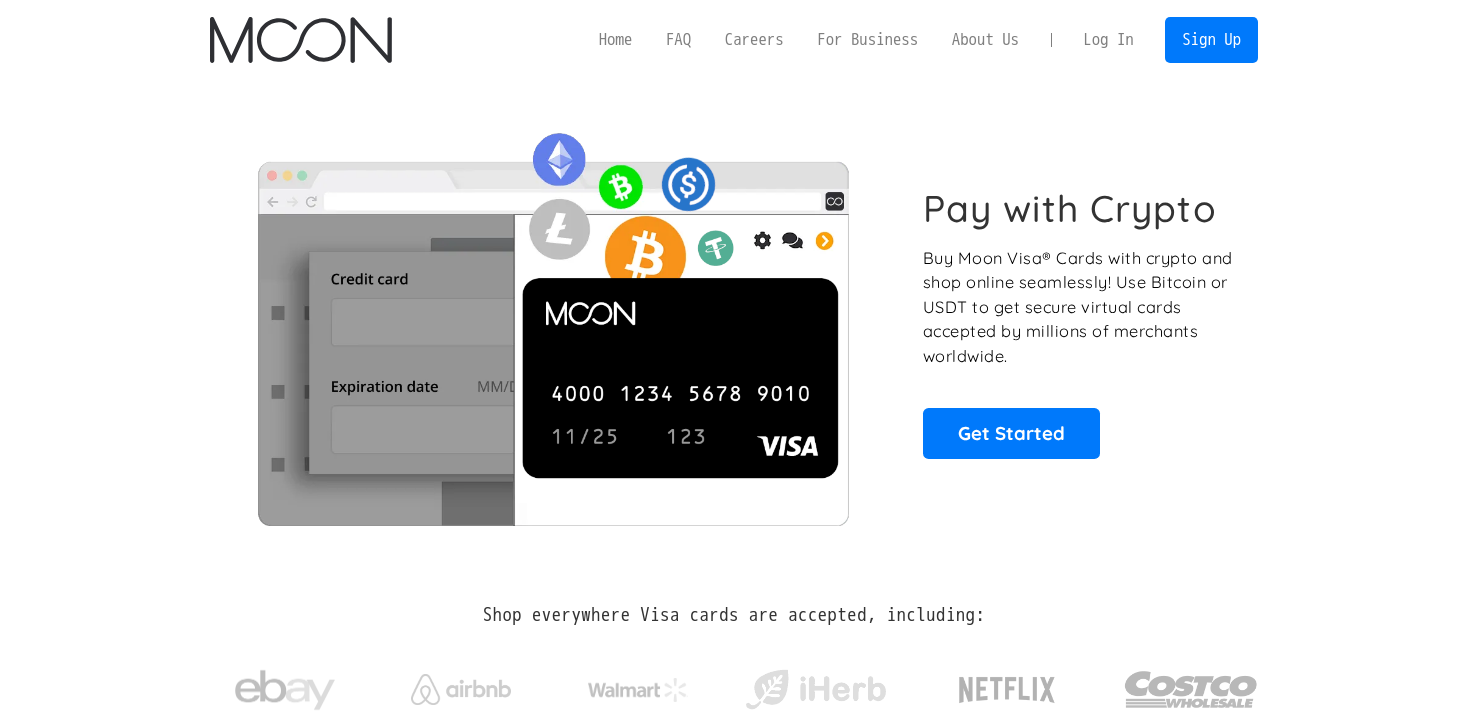 scroll, scrollTop: 0, scrollLeft: 0, axis: both 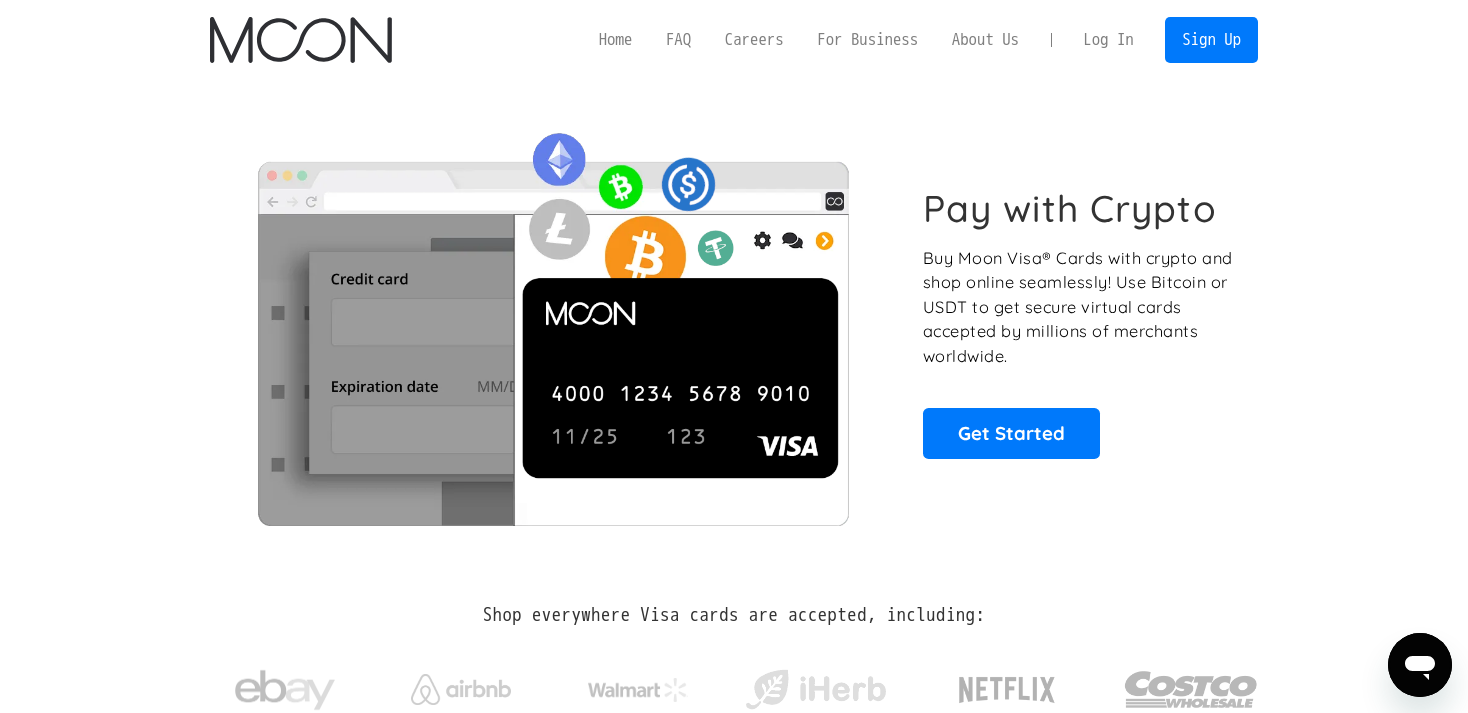 click on "Log In" at bounding box center (1108, 40) 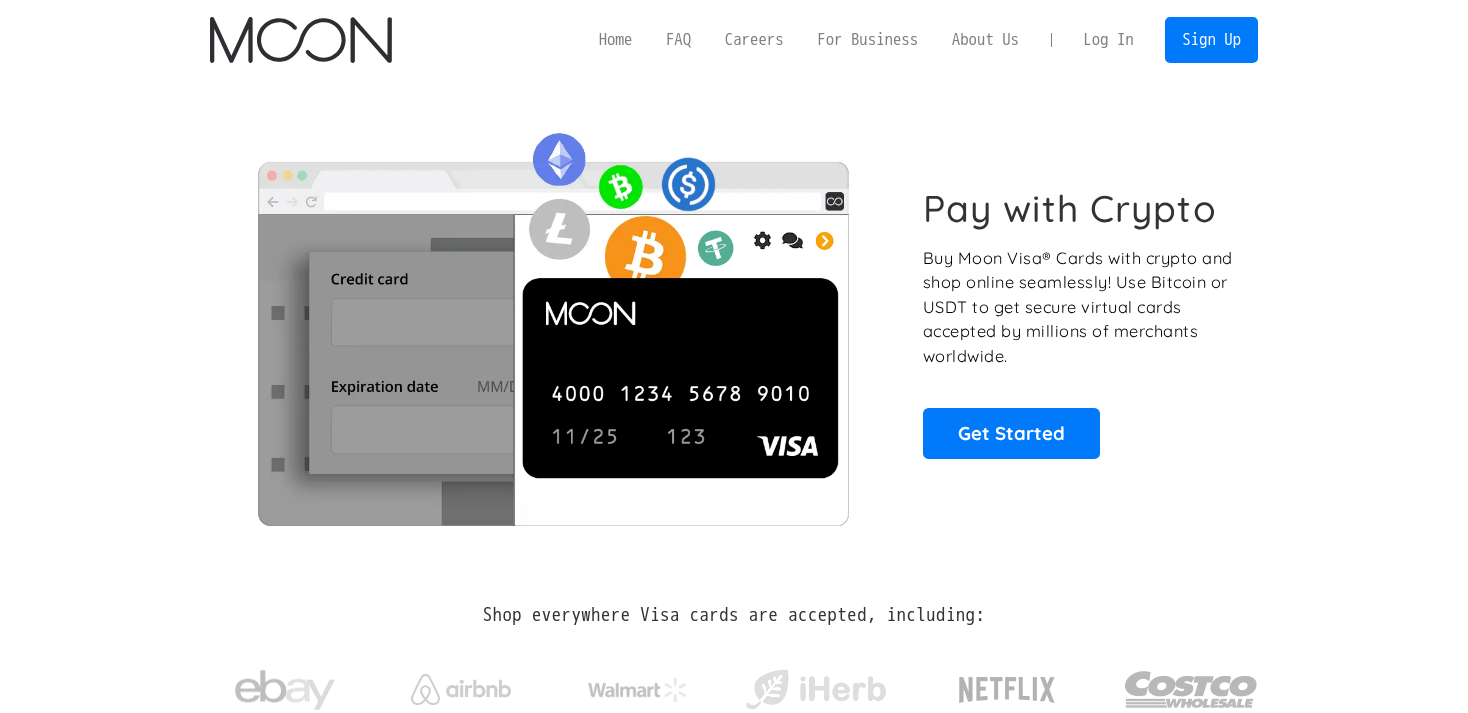 scroll, scrollTop: 0, scrollLeft: 0, axis: both 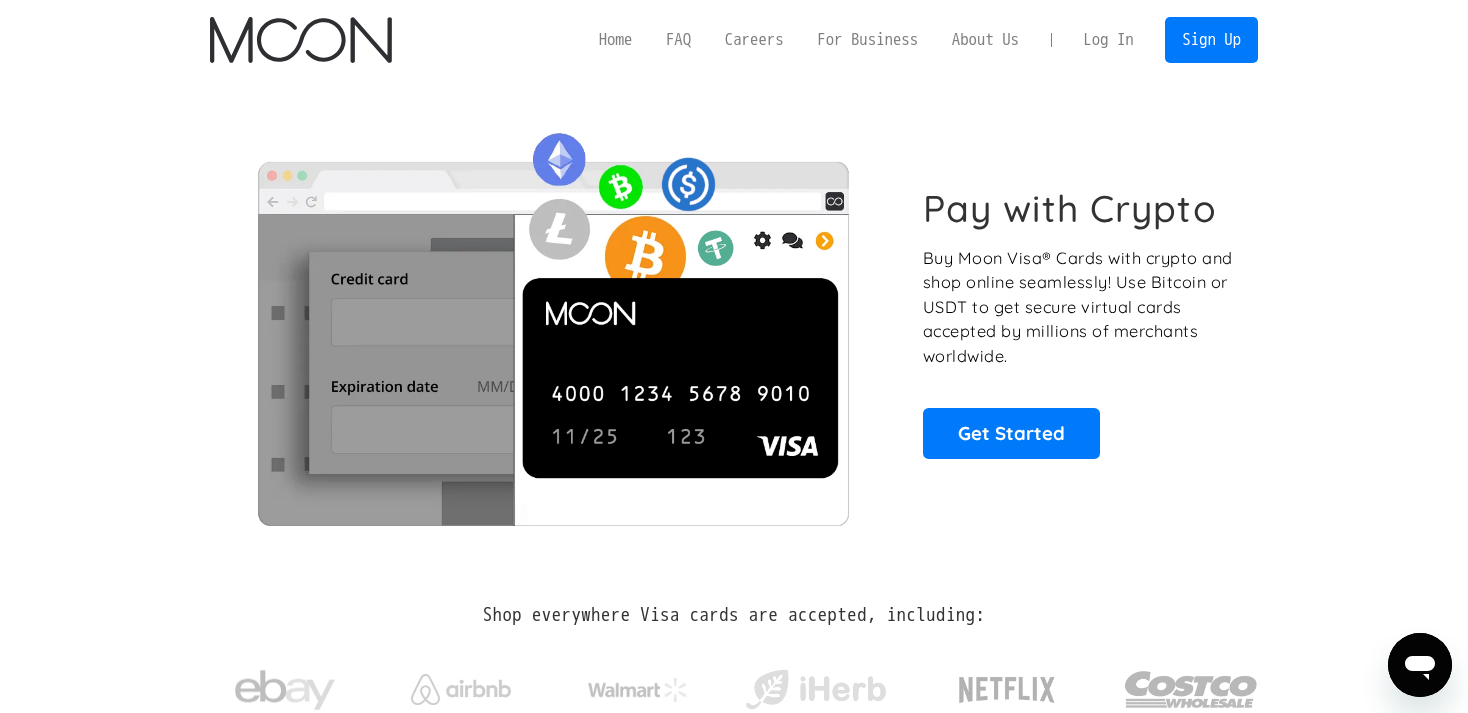 click on "Log In" at bounding box center (1108, 40) 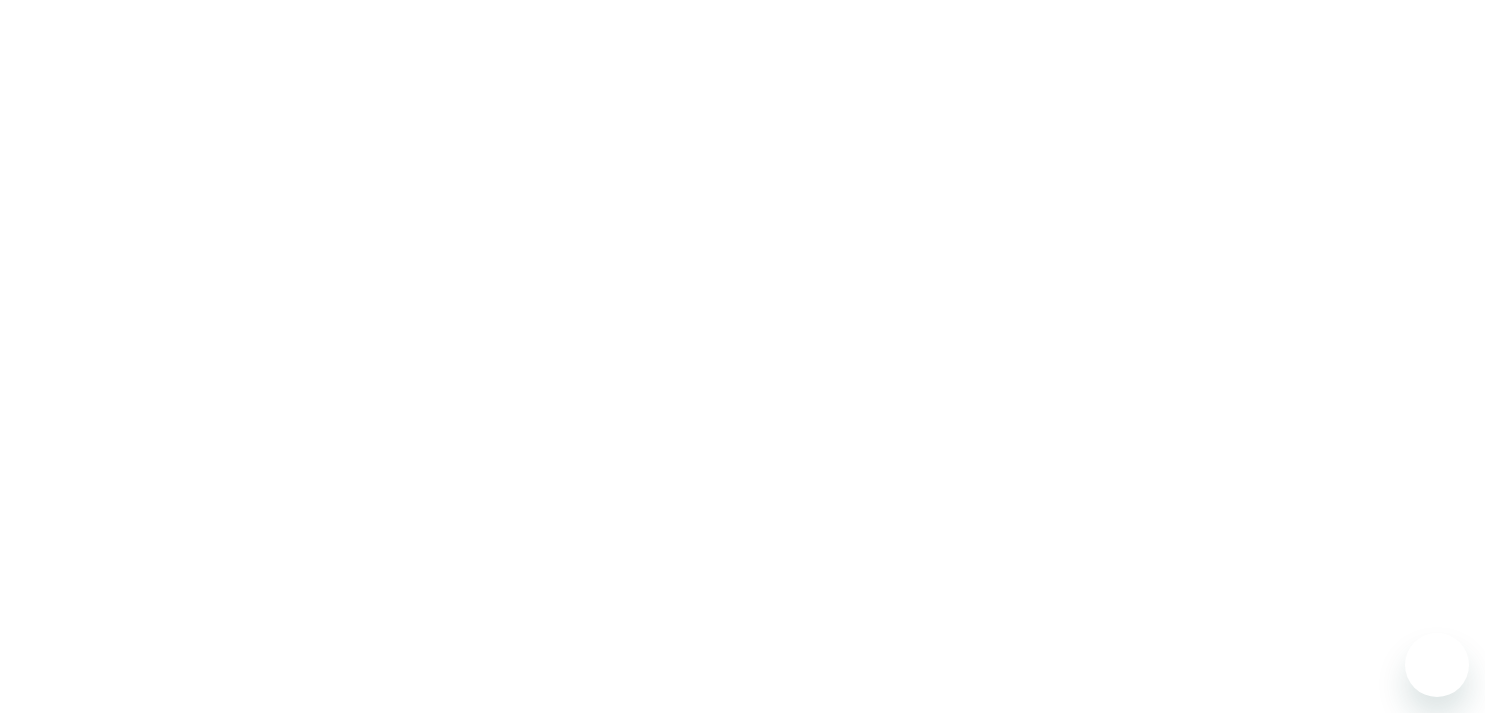 scroll, scrollTop: 0, scrollLeft: 0, axis: both 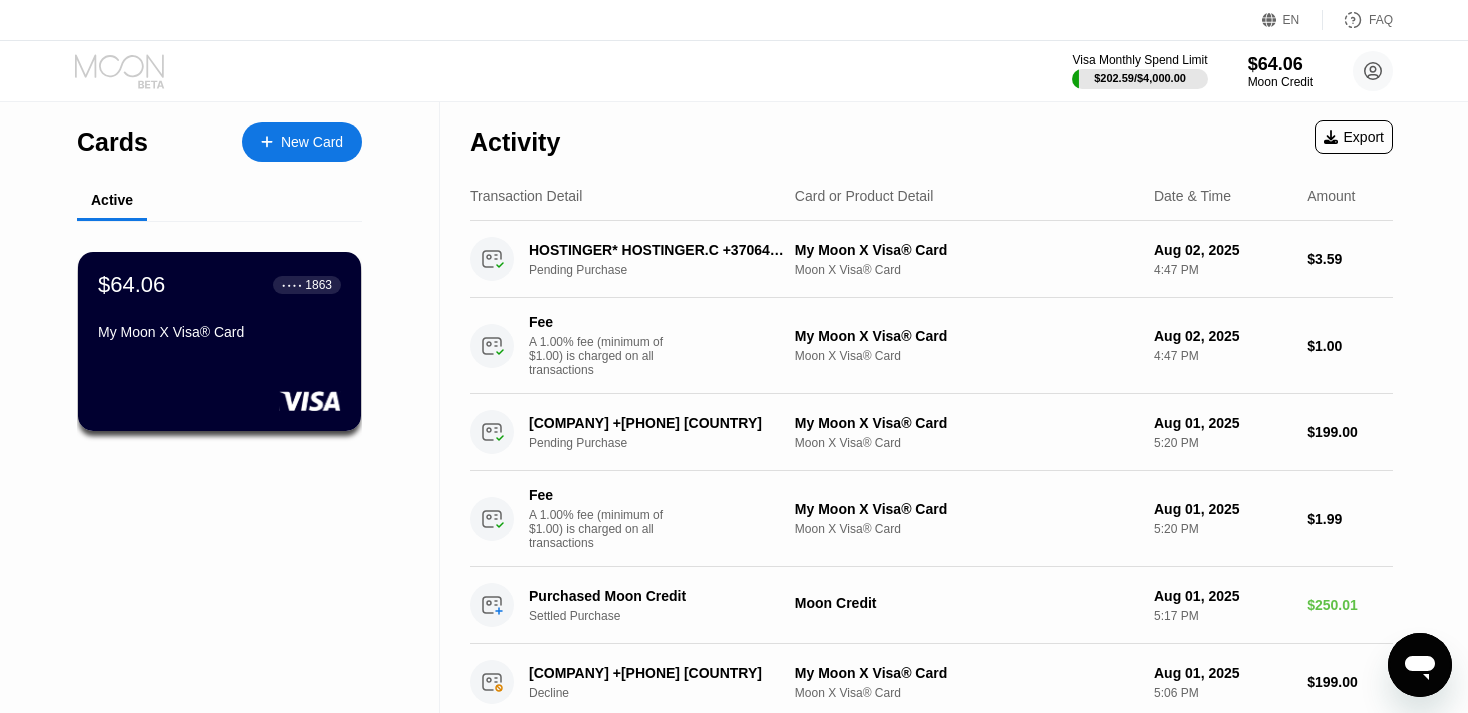 click 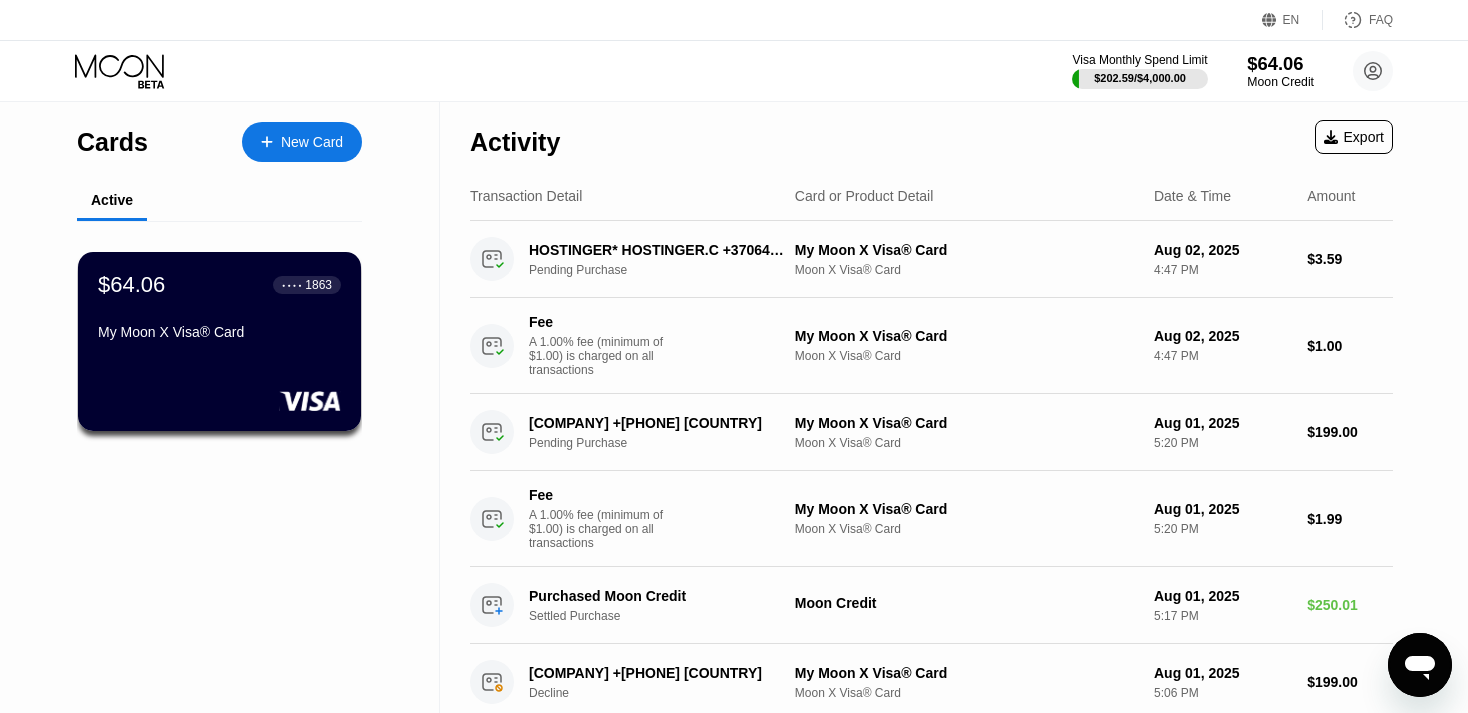 click on "$64.06" at bounding box center [1280, 63] 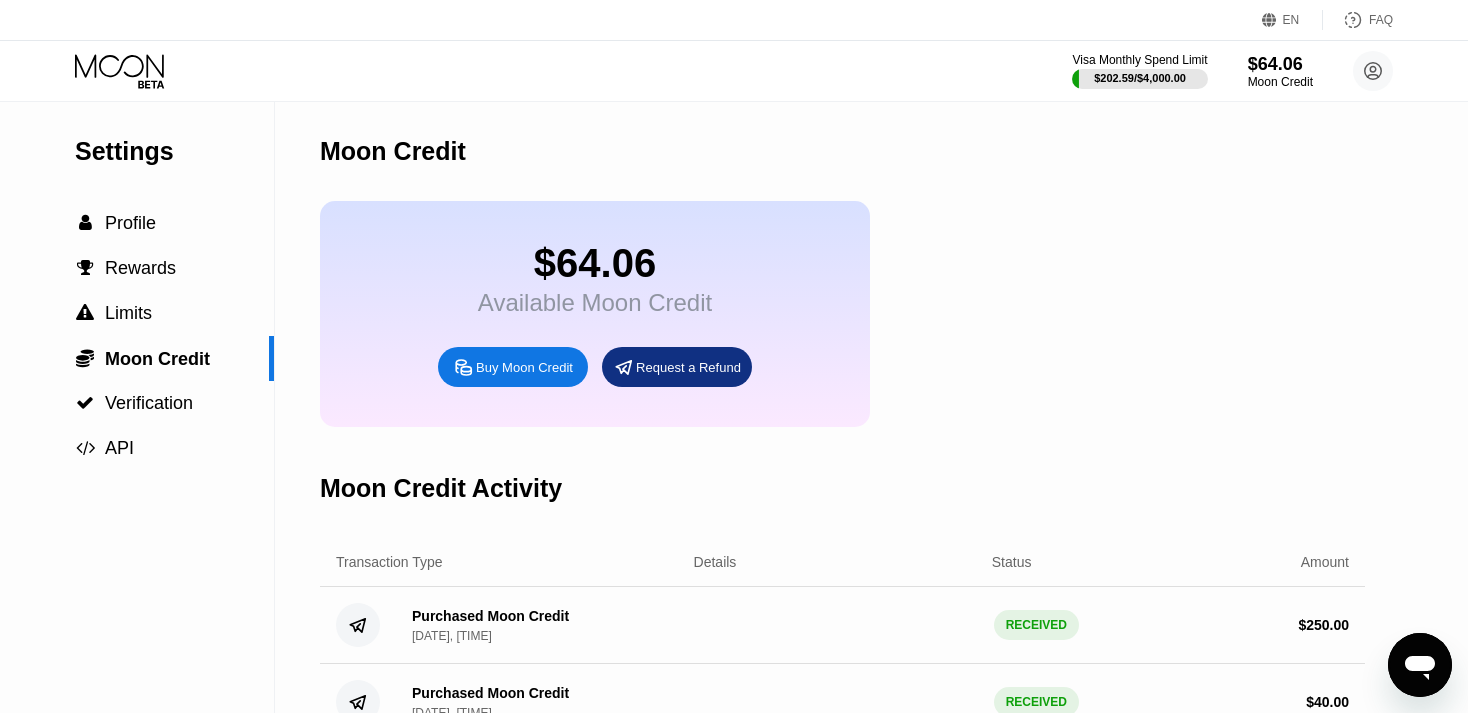 click on "Buy Moon Credit" at bounding box center (524, 367) 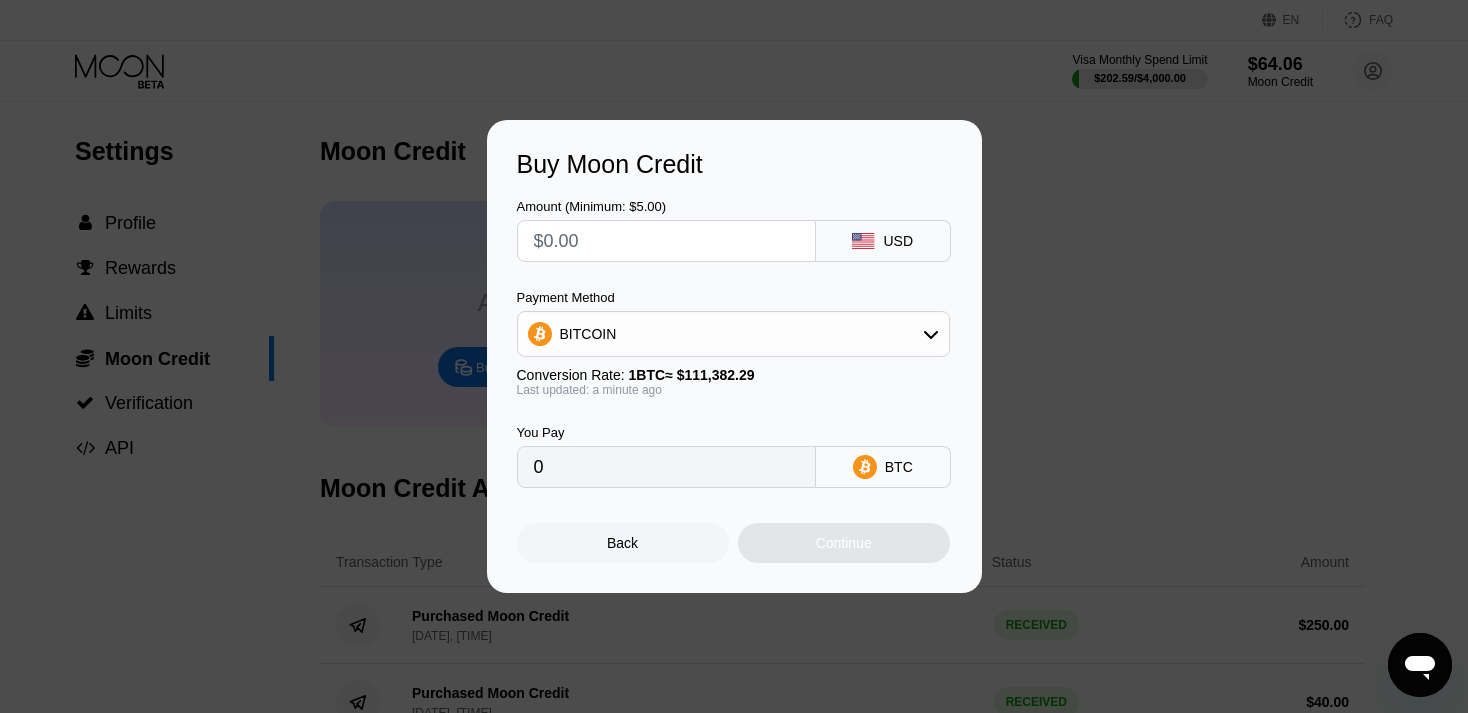 click at bounding box center [666, 241] 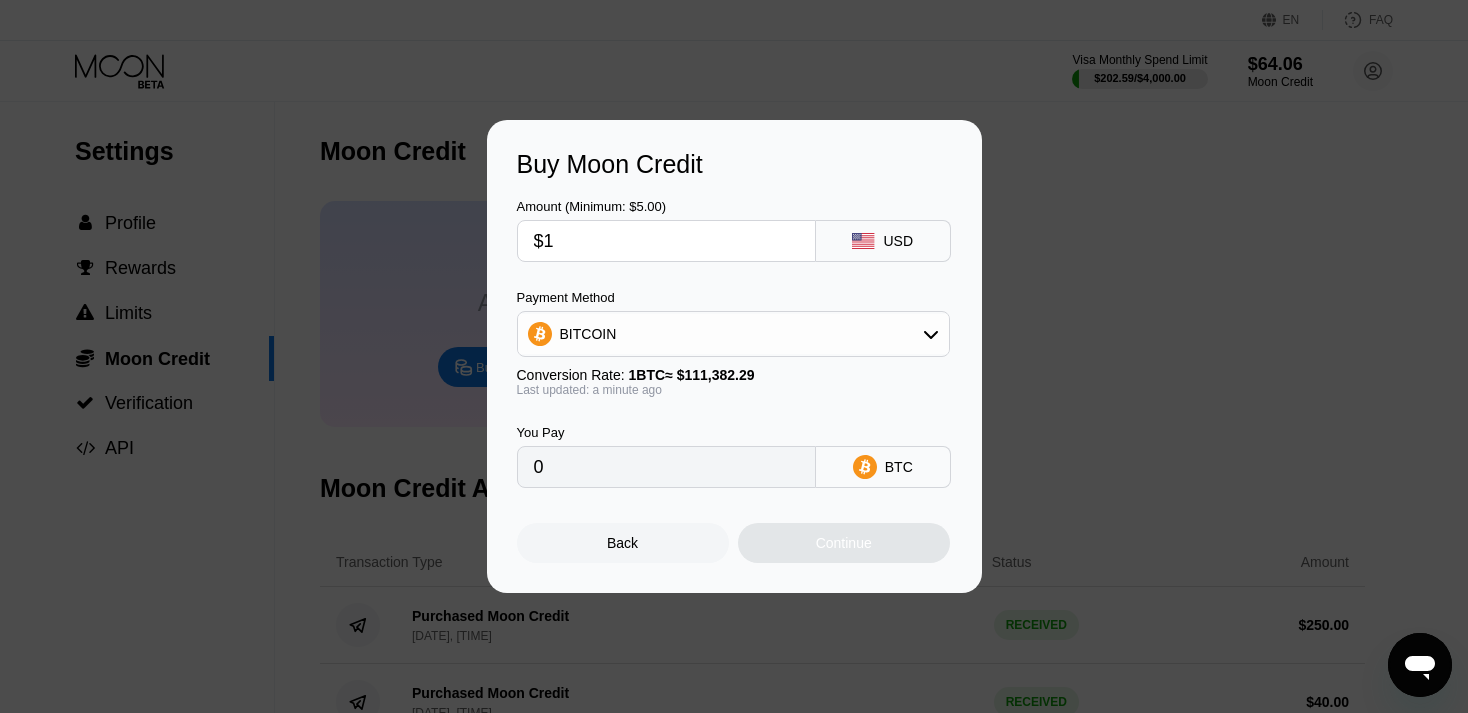 type on "0.00000898" 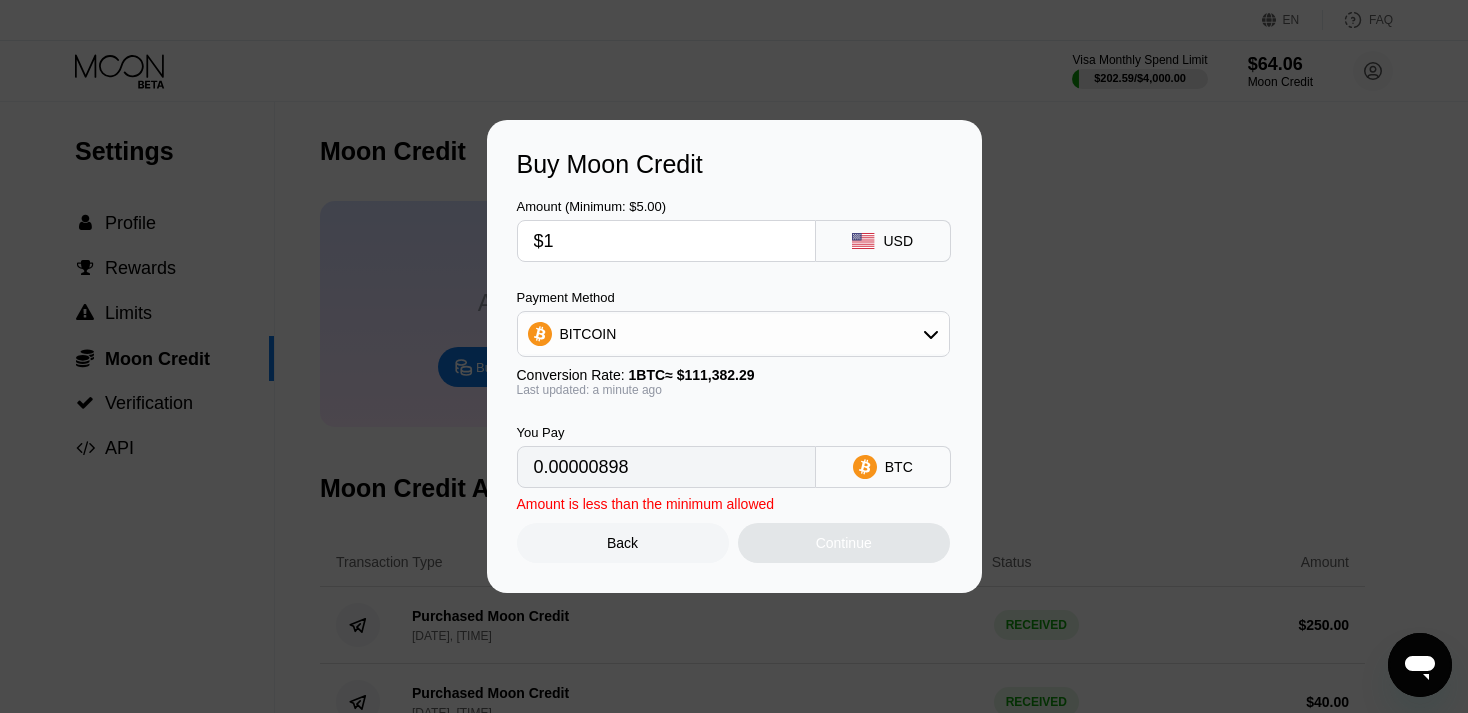 type on "$16" 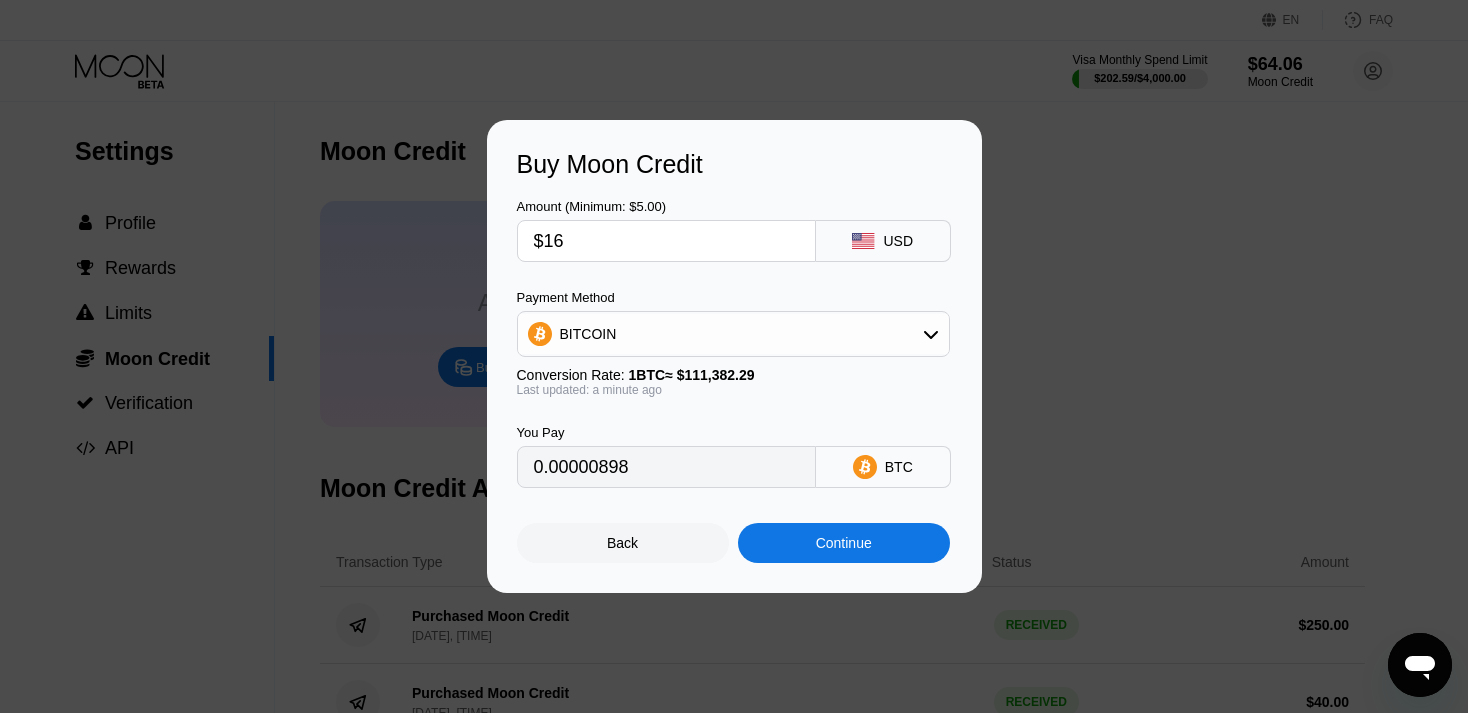 type on "0.00014365" 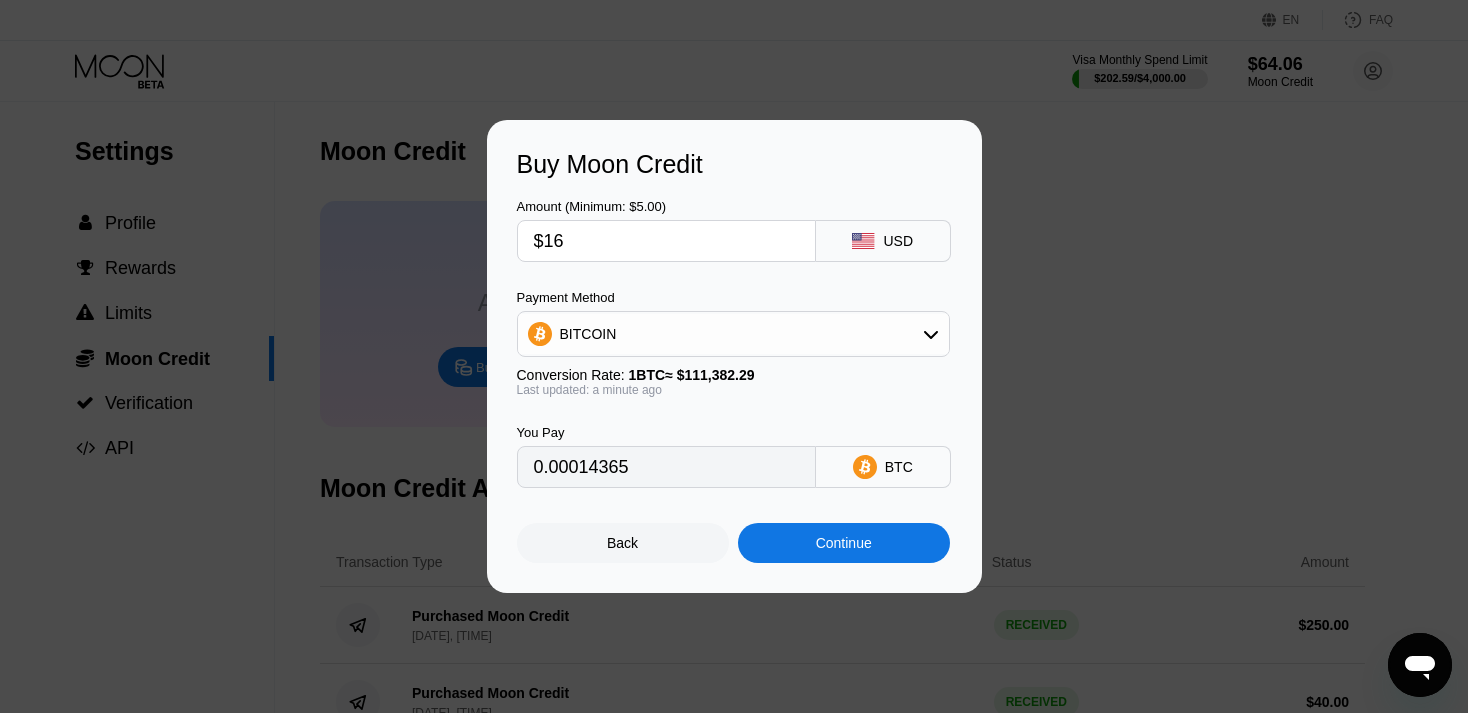 type on "$160" 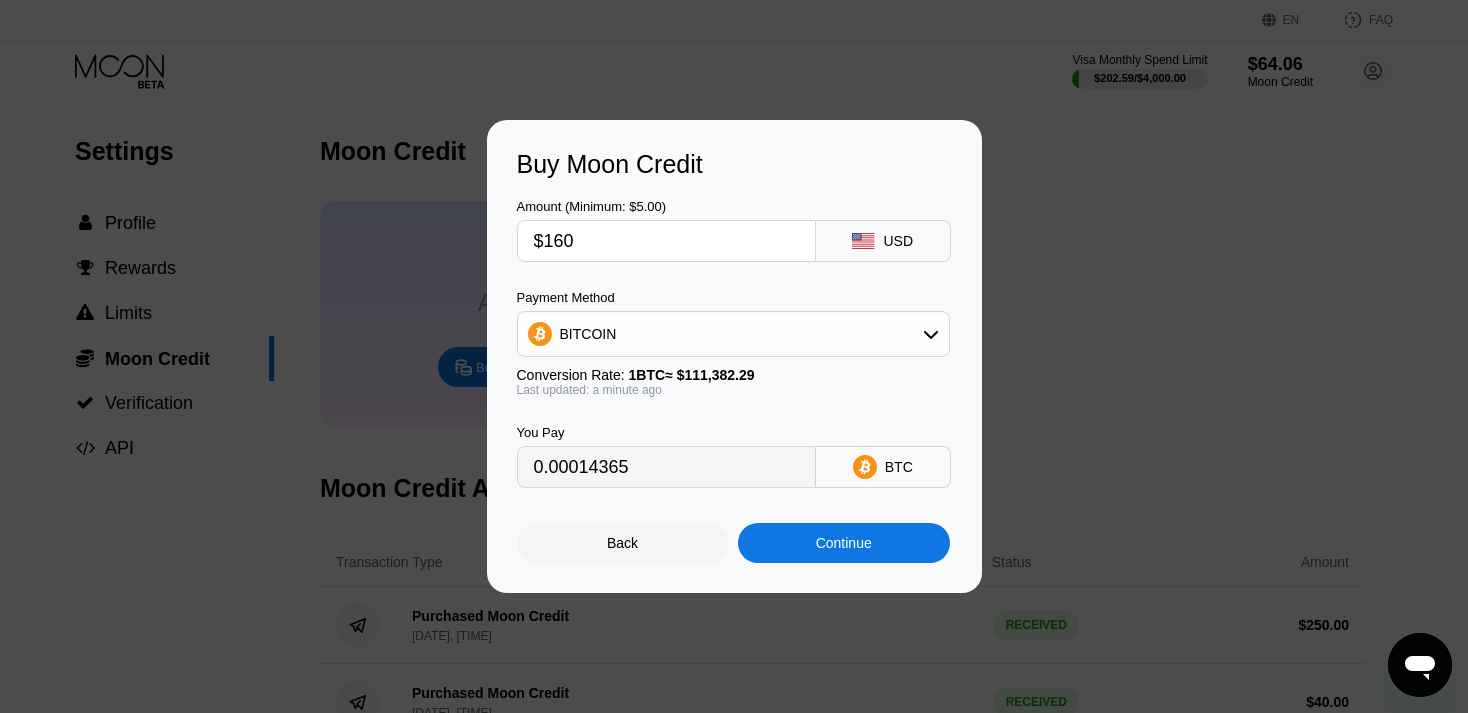 type on "0.00143650" 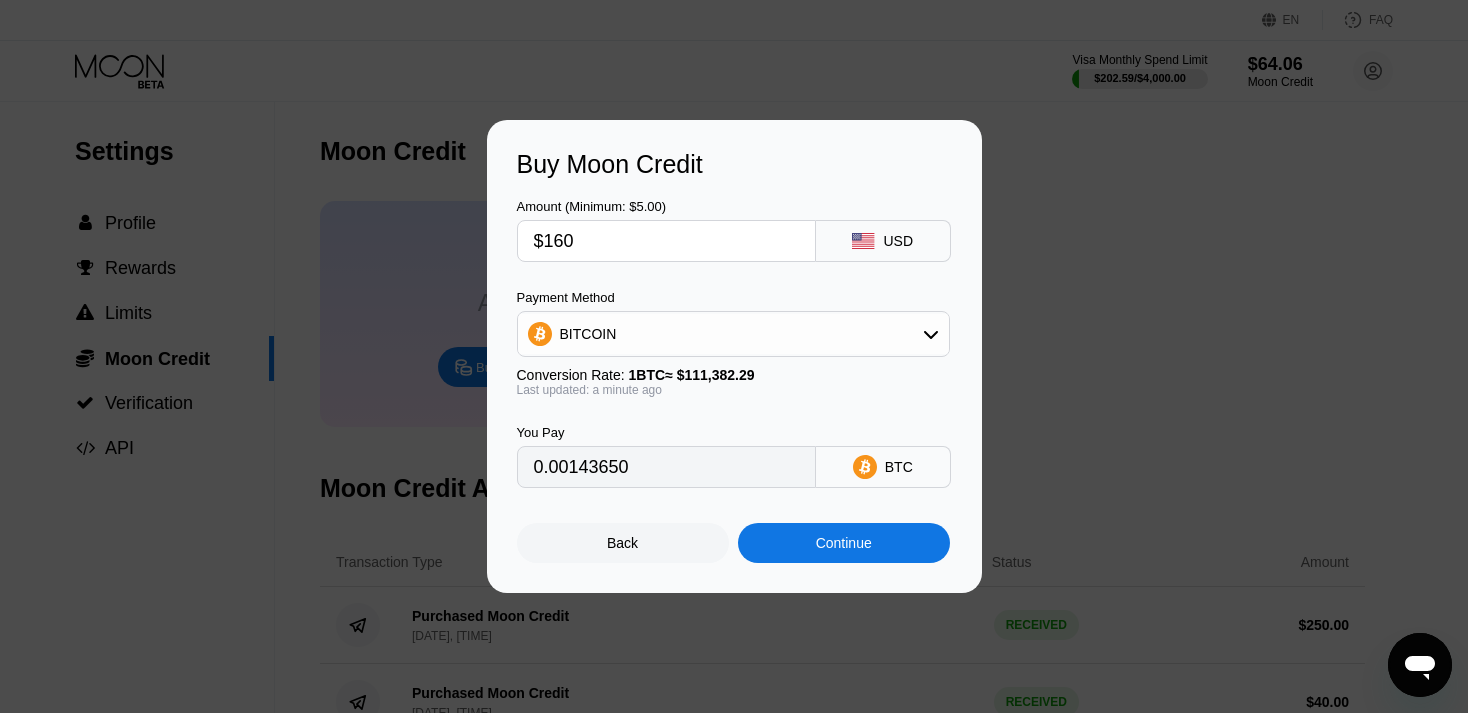 type on "$1600" 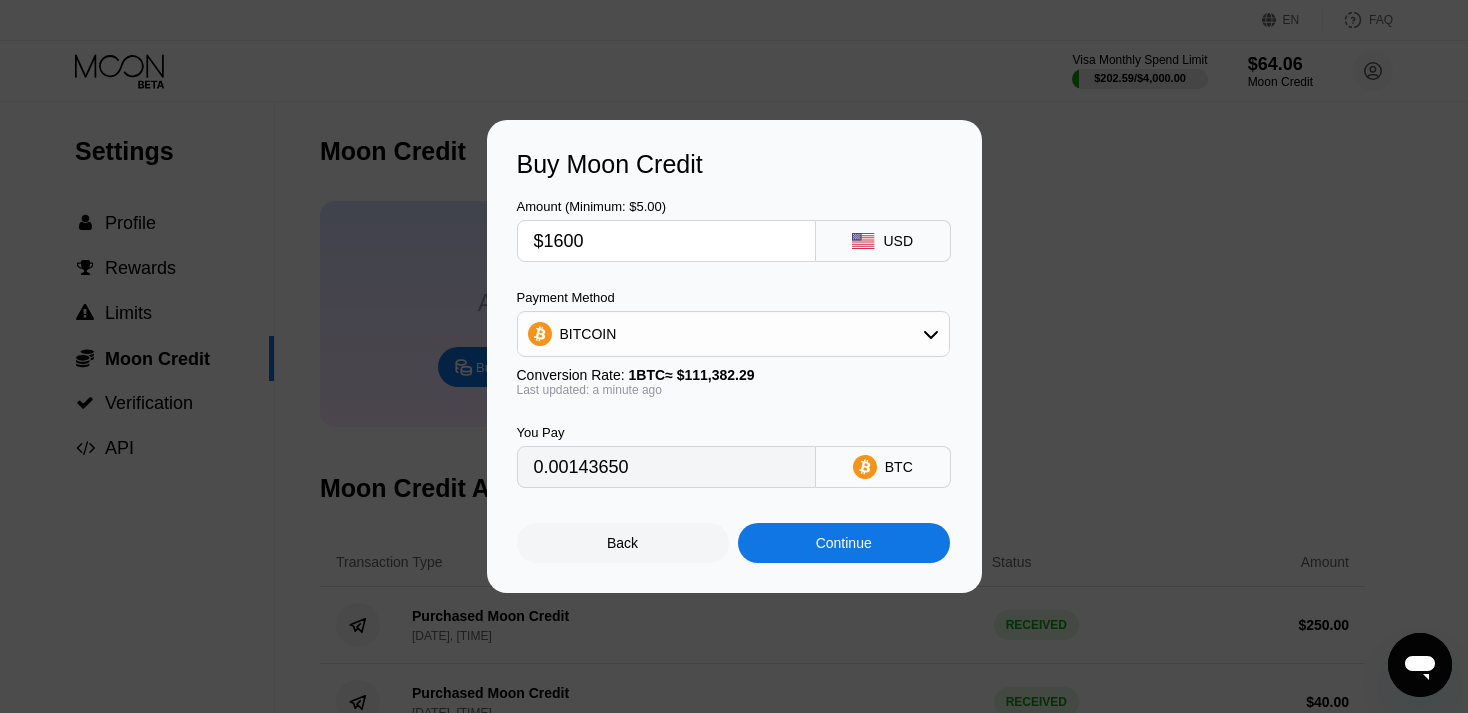 type on "0.01436495" 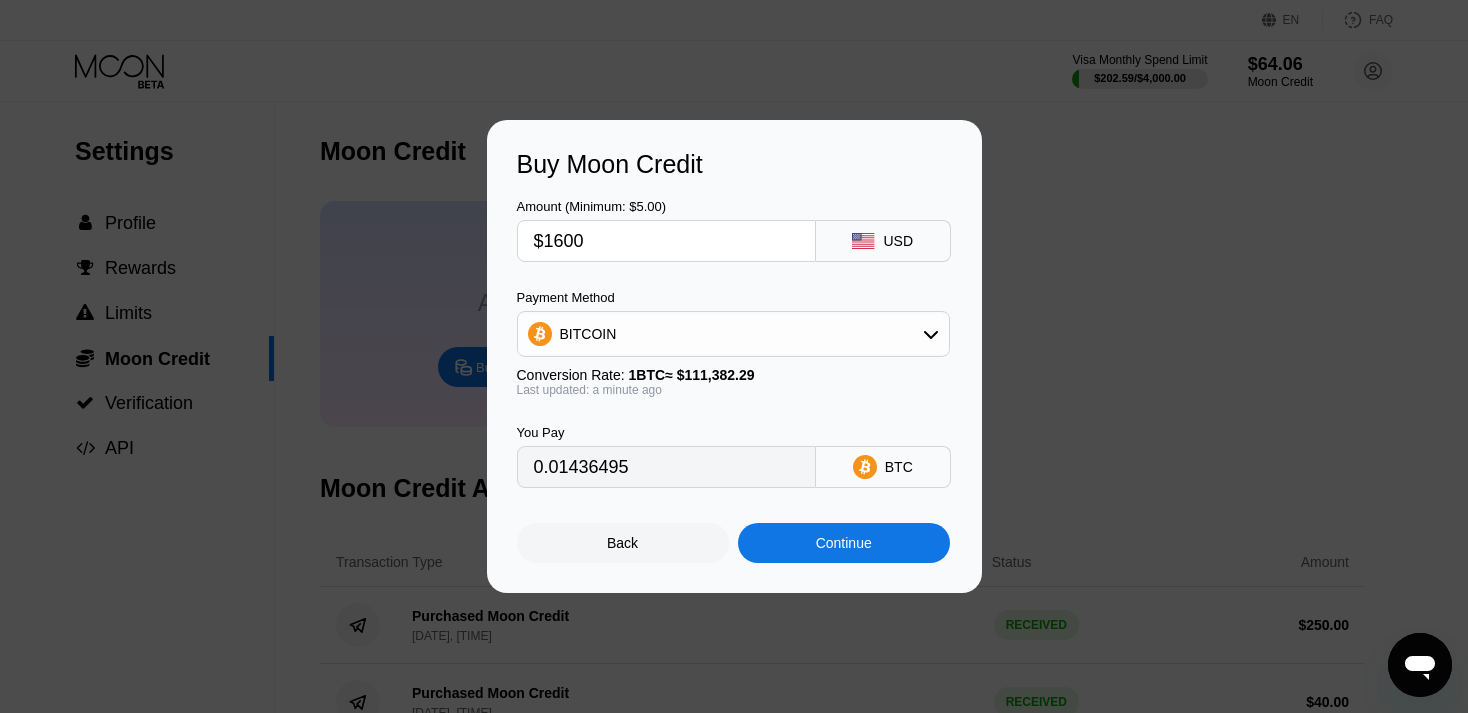 type on "$1600" 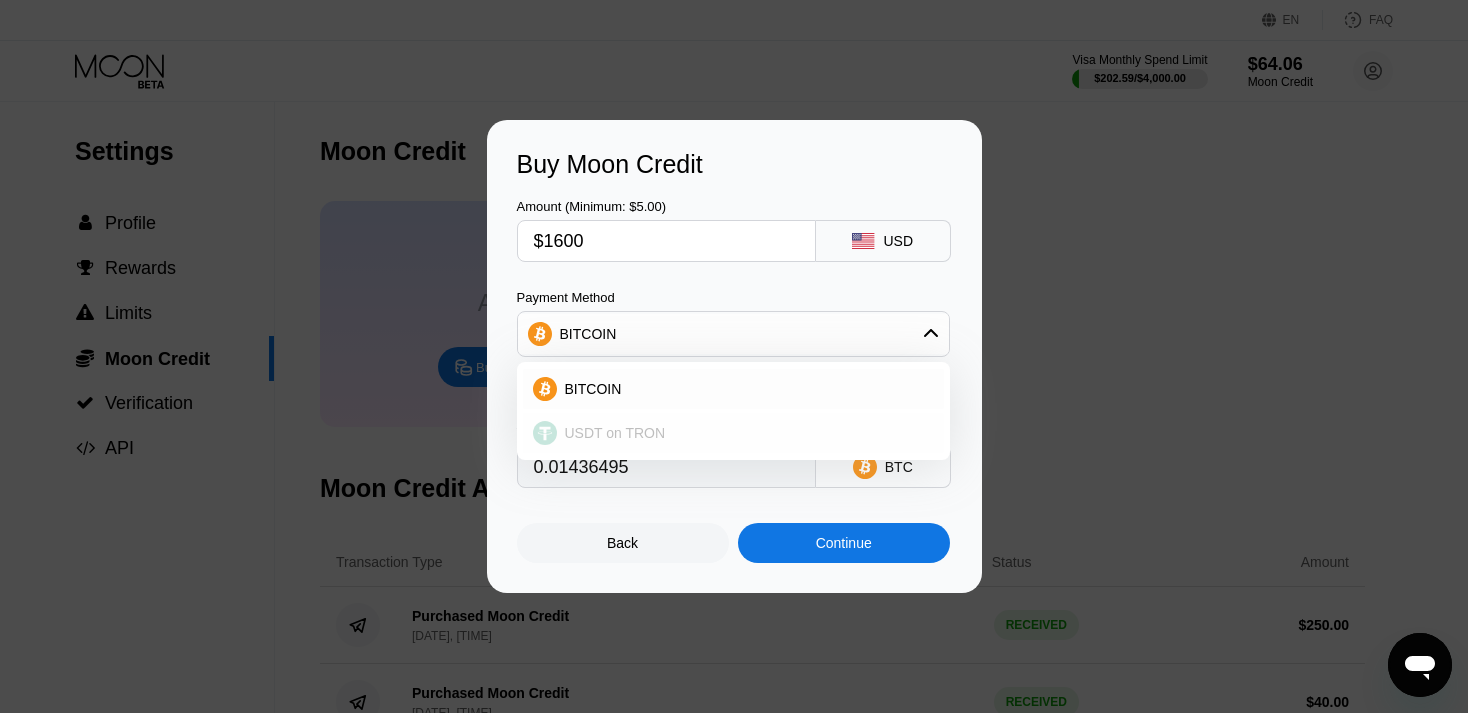 click on "USDT on TRON" at bounding box center [745, 433] 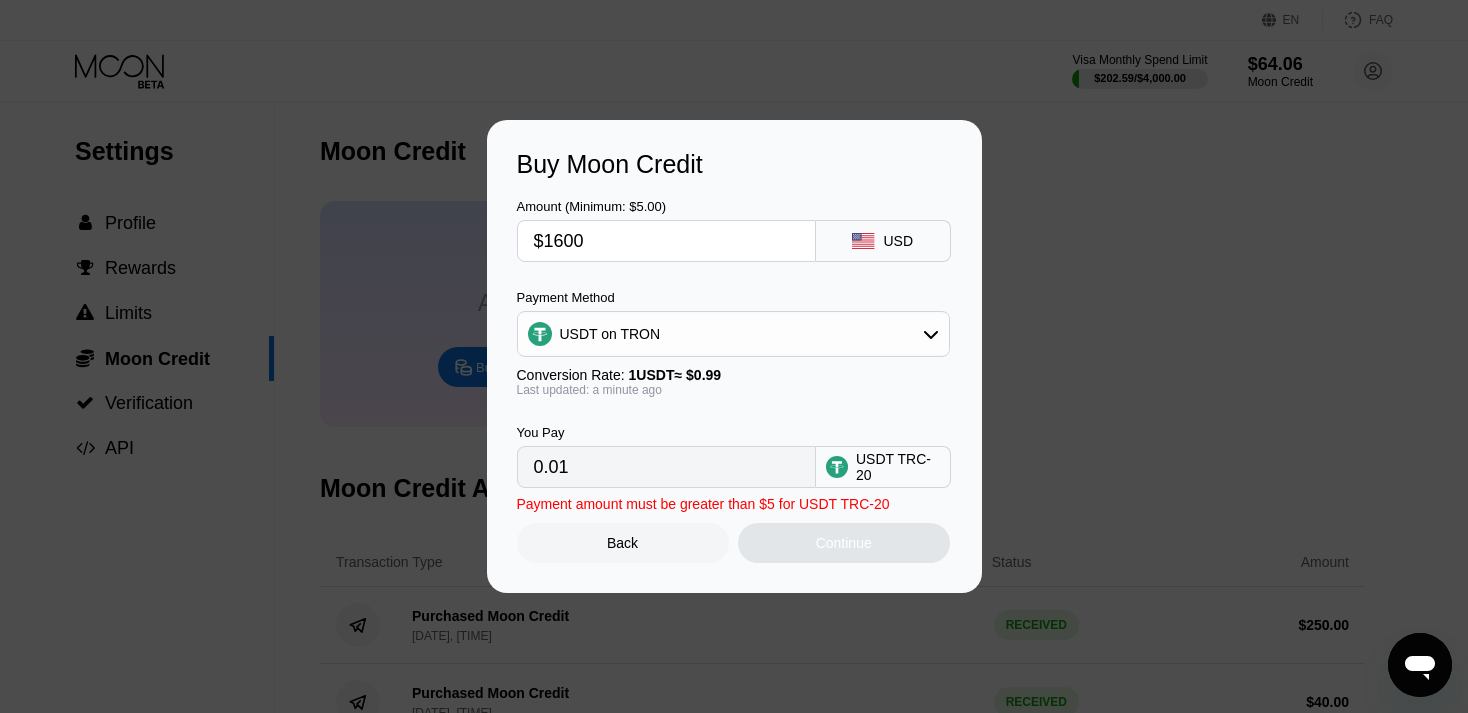 type on "1616.16" 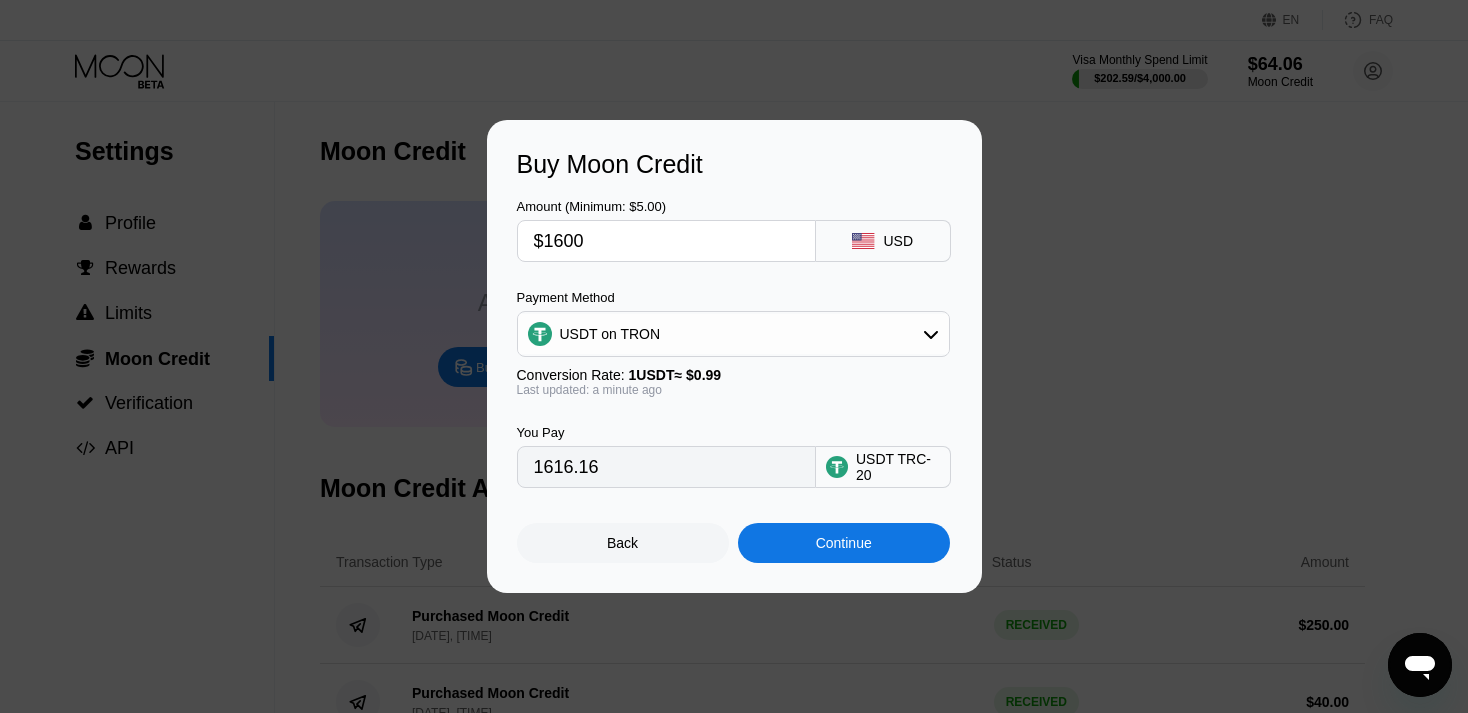 click on "$1600" at bounding box center (666, 241) 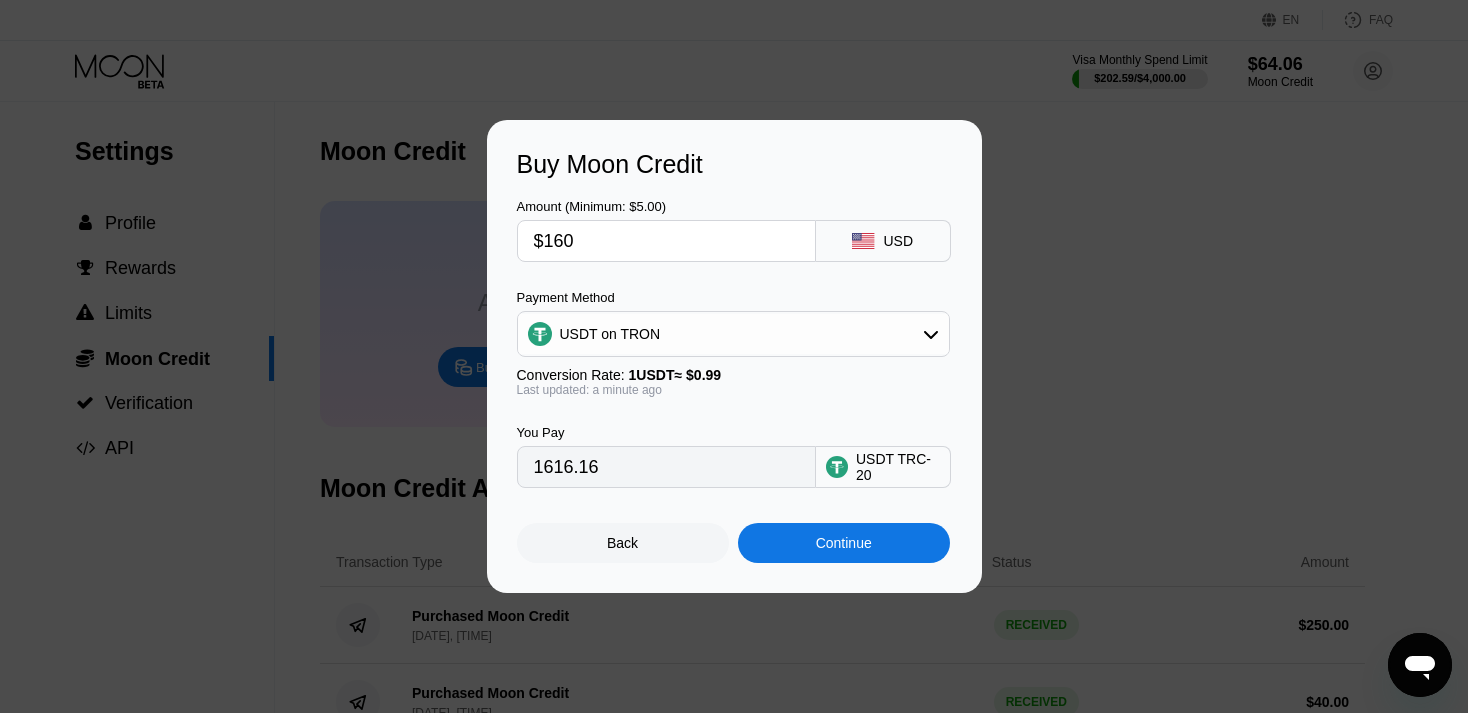 type on "161.62" 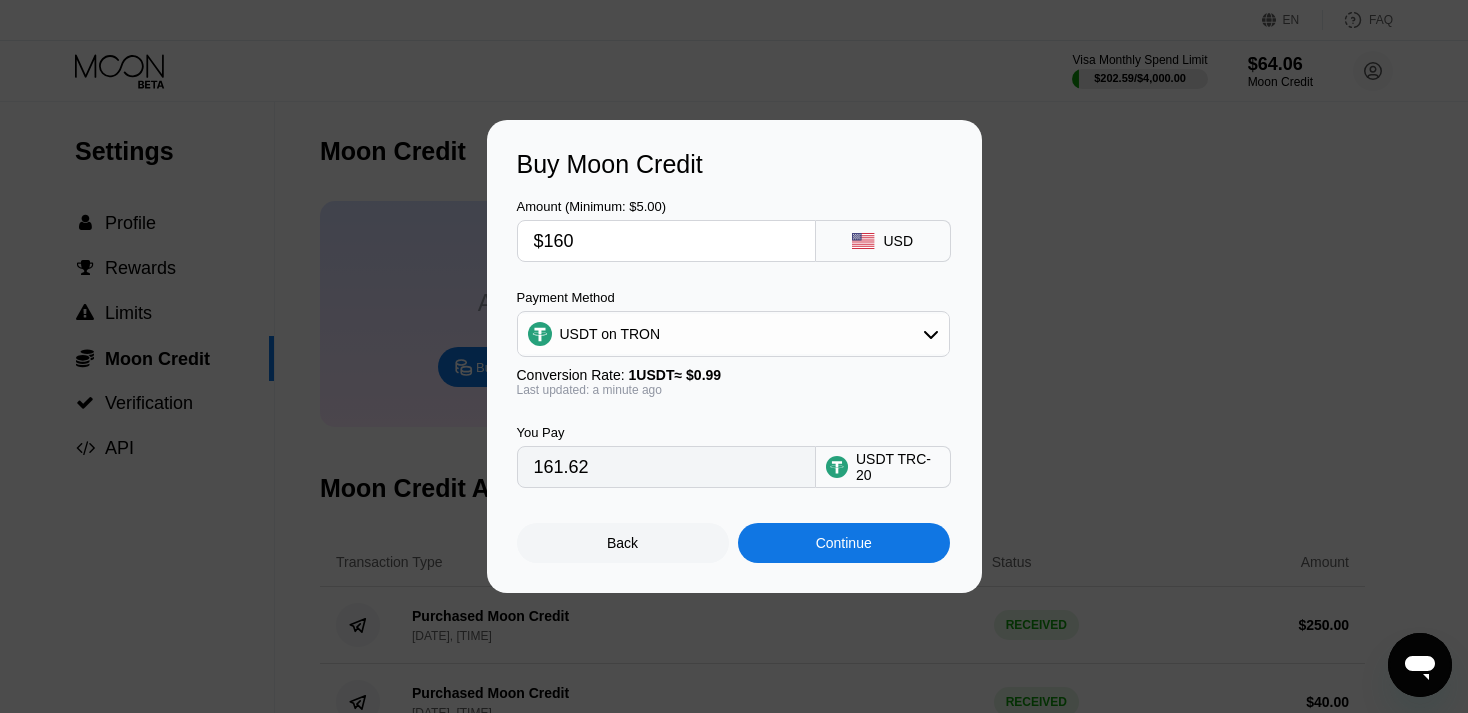 type on "$16" 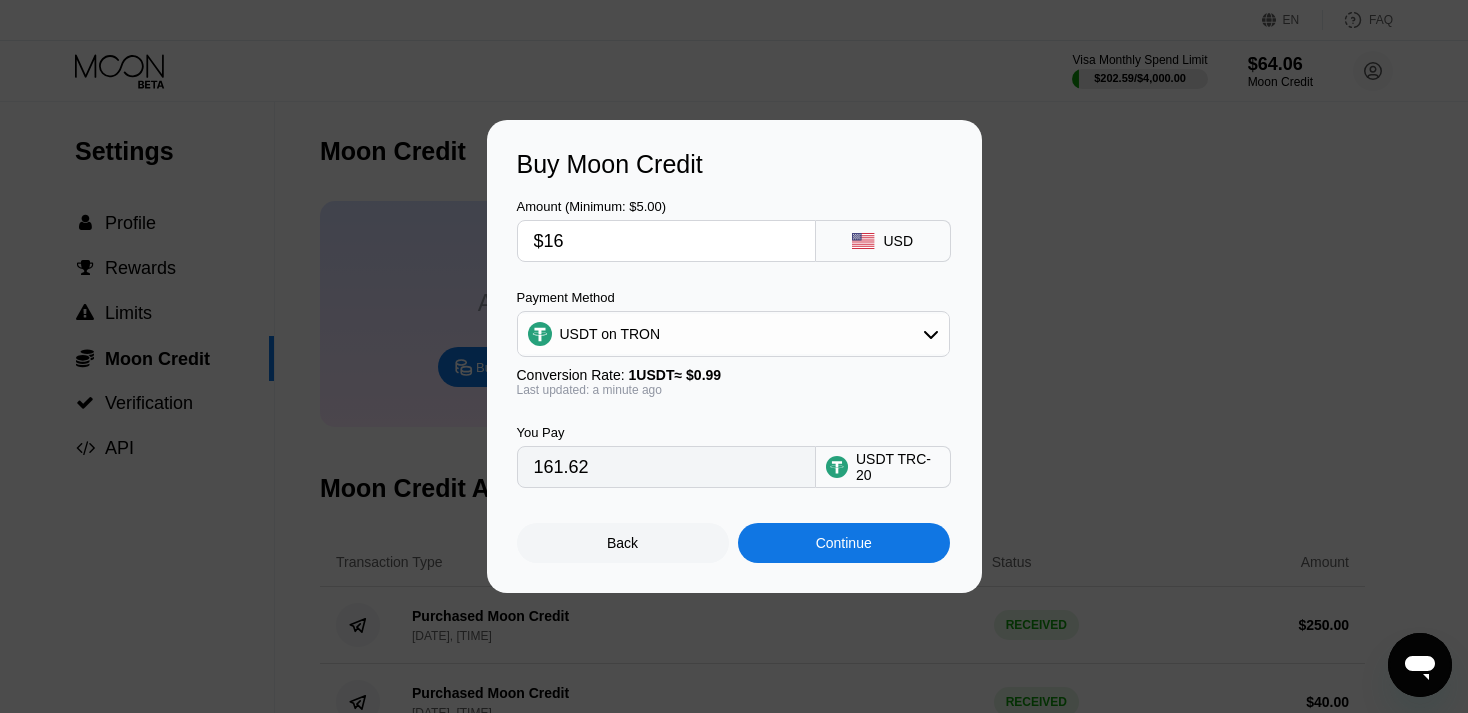 type on "16.16" 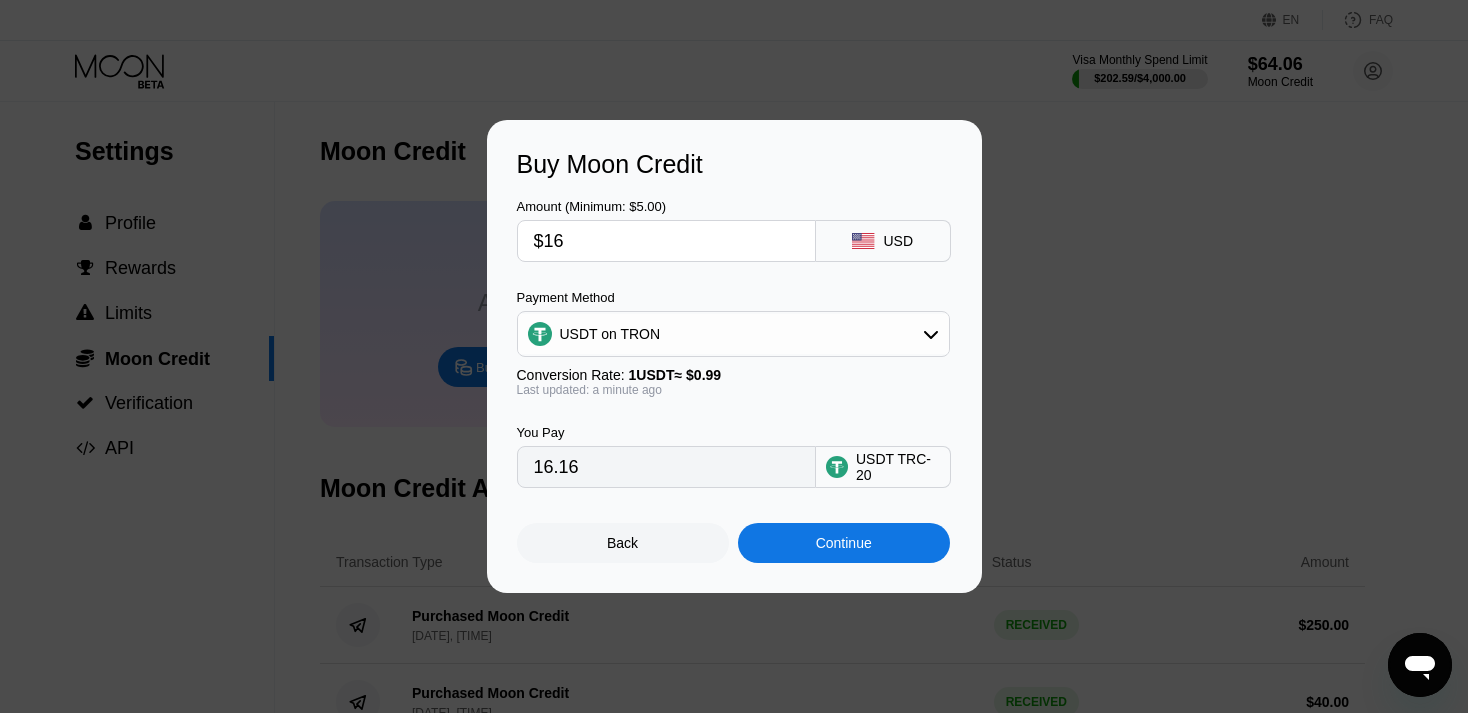 type on "$1" 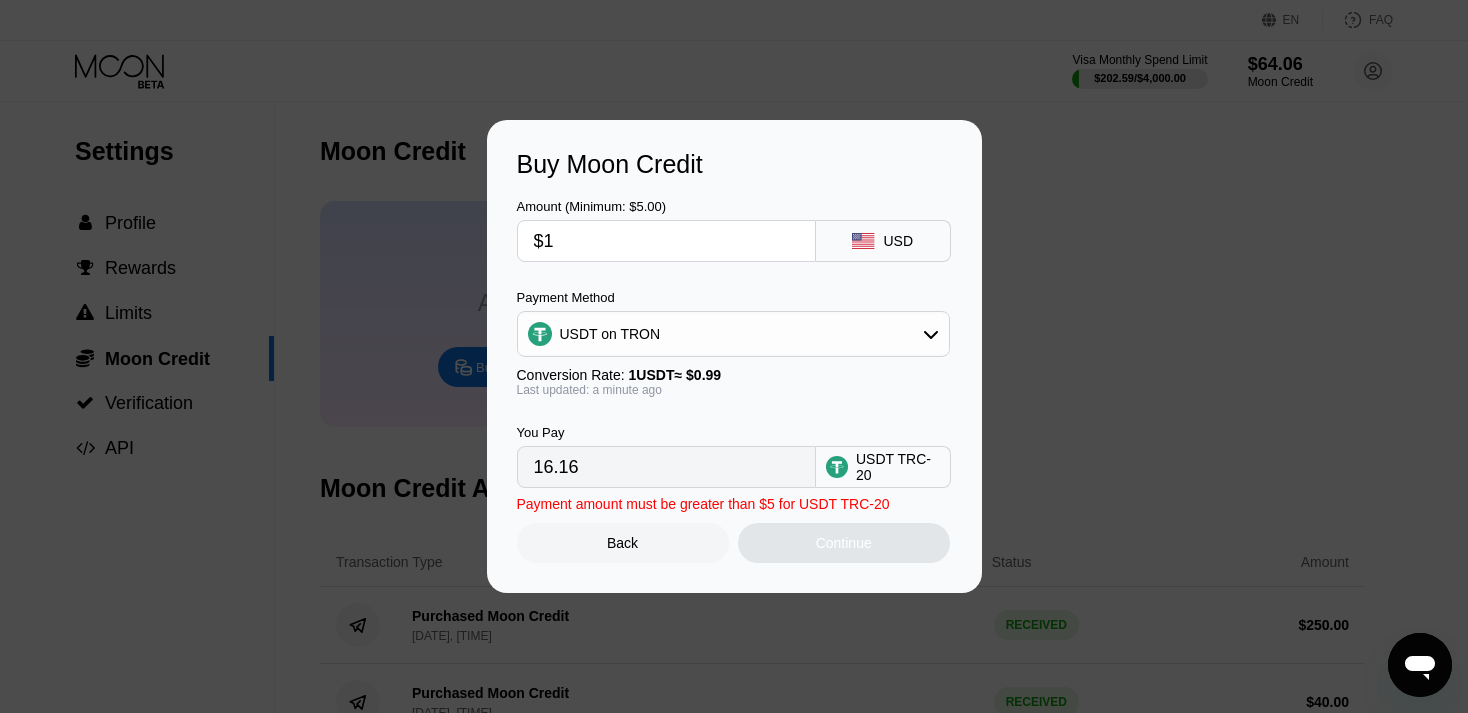 type on "1.01" 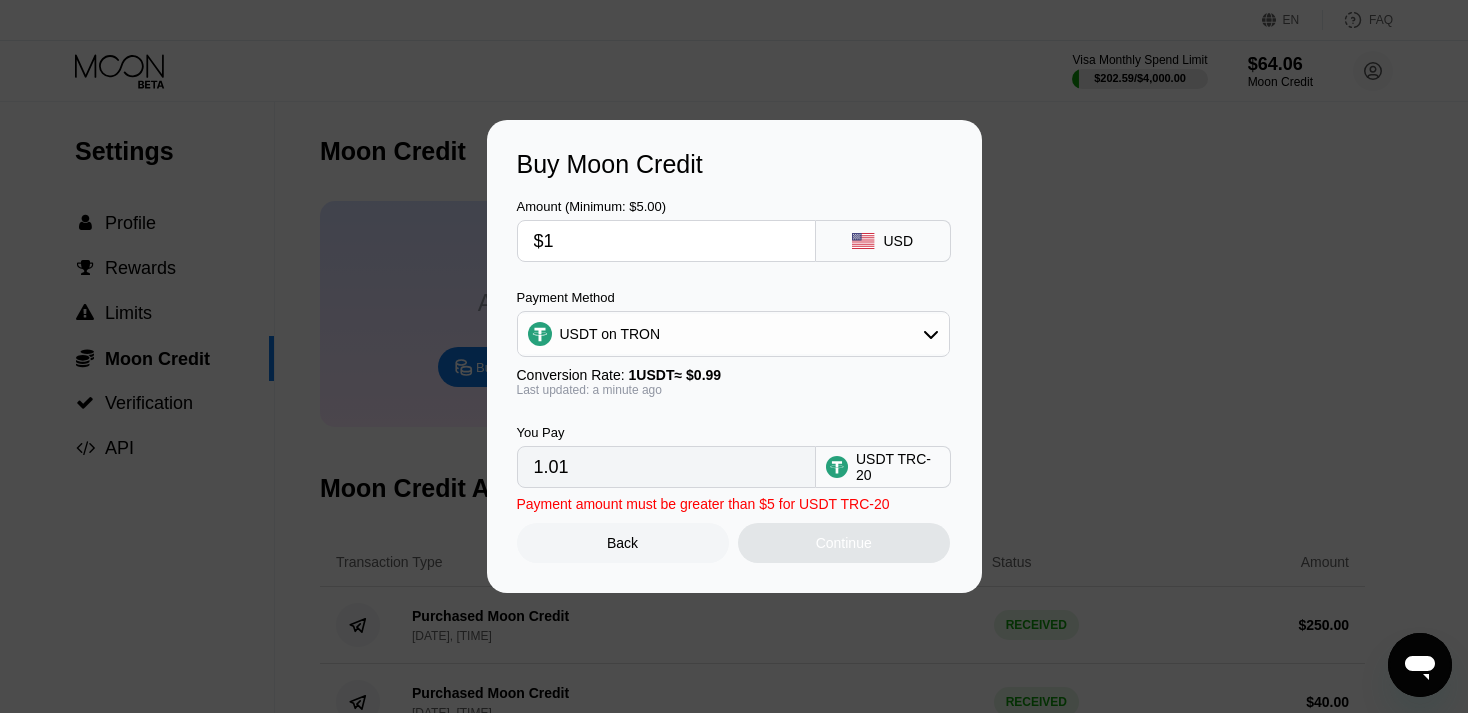type on "$15" 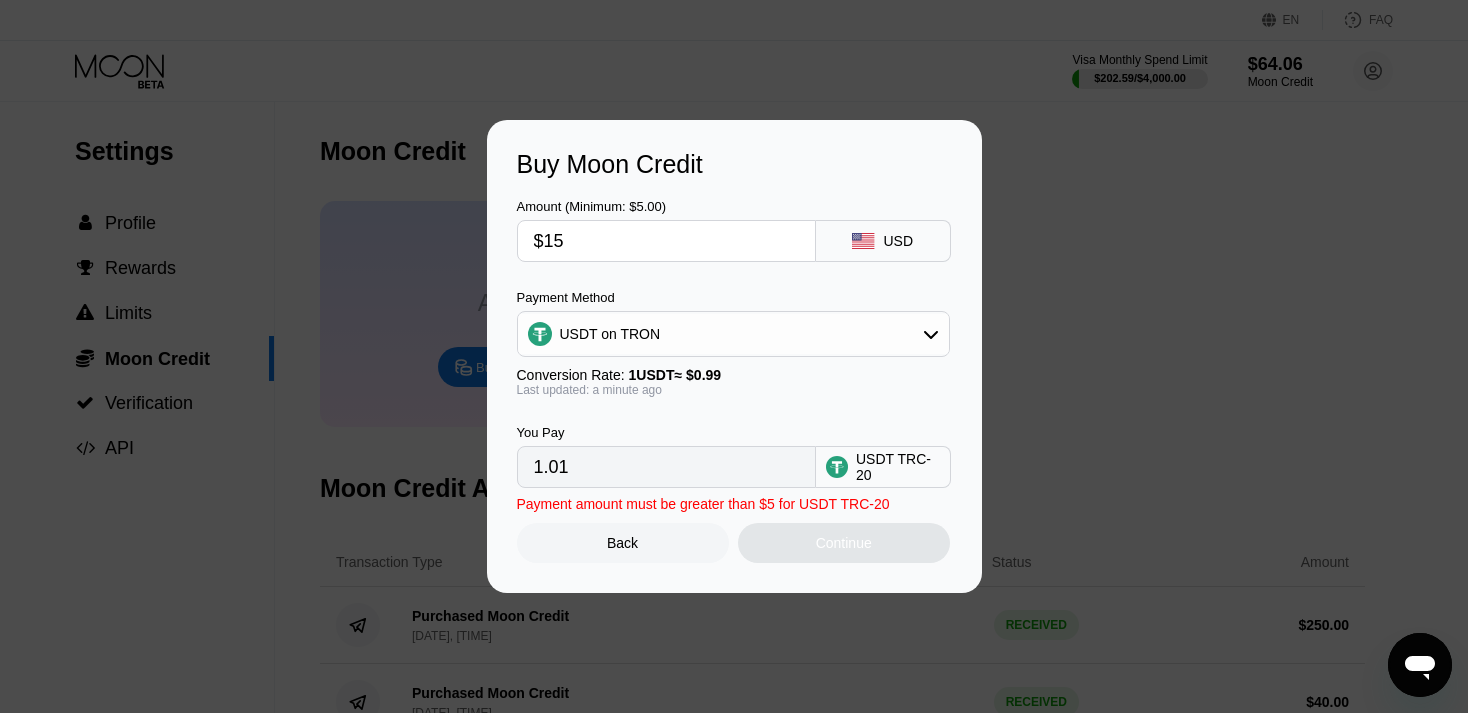 type on "15.15" 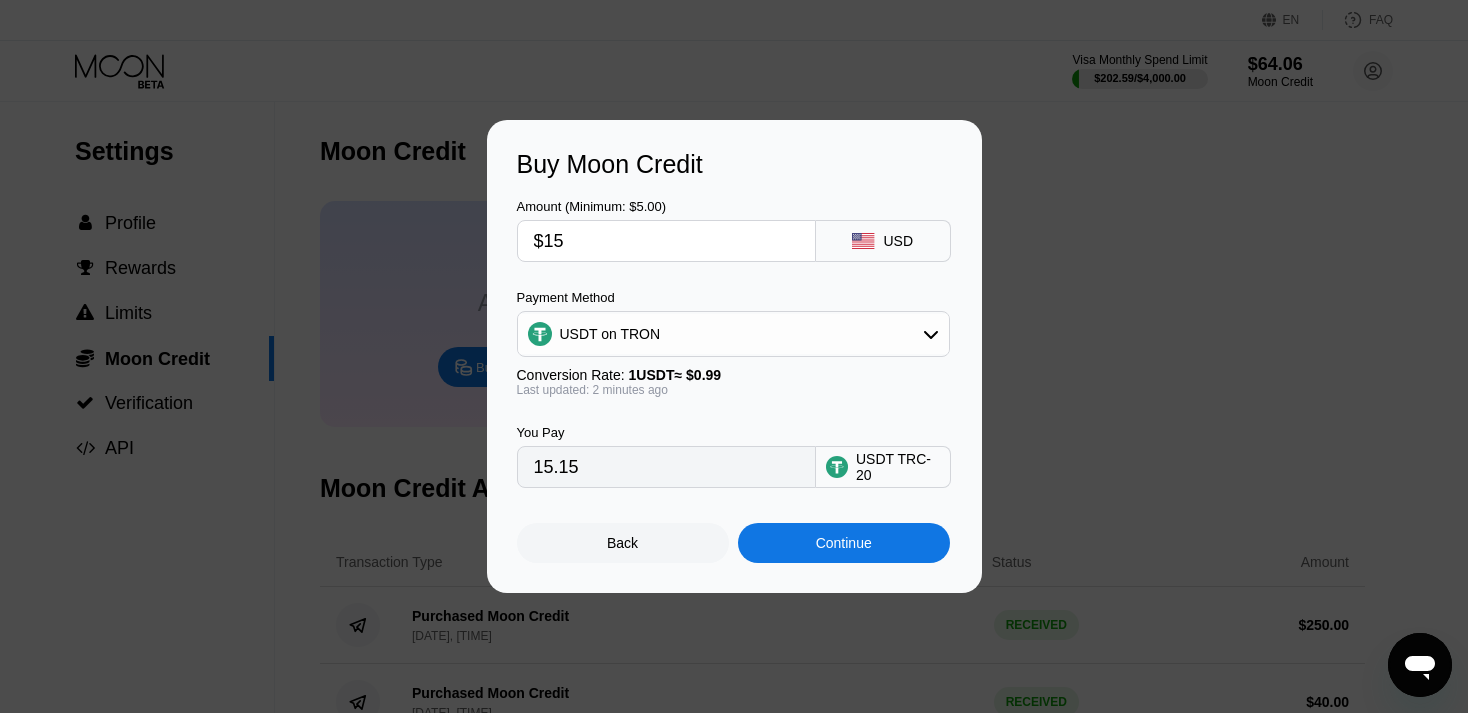 type on "$155" 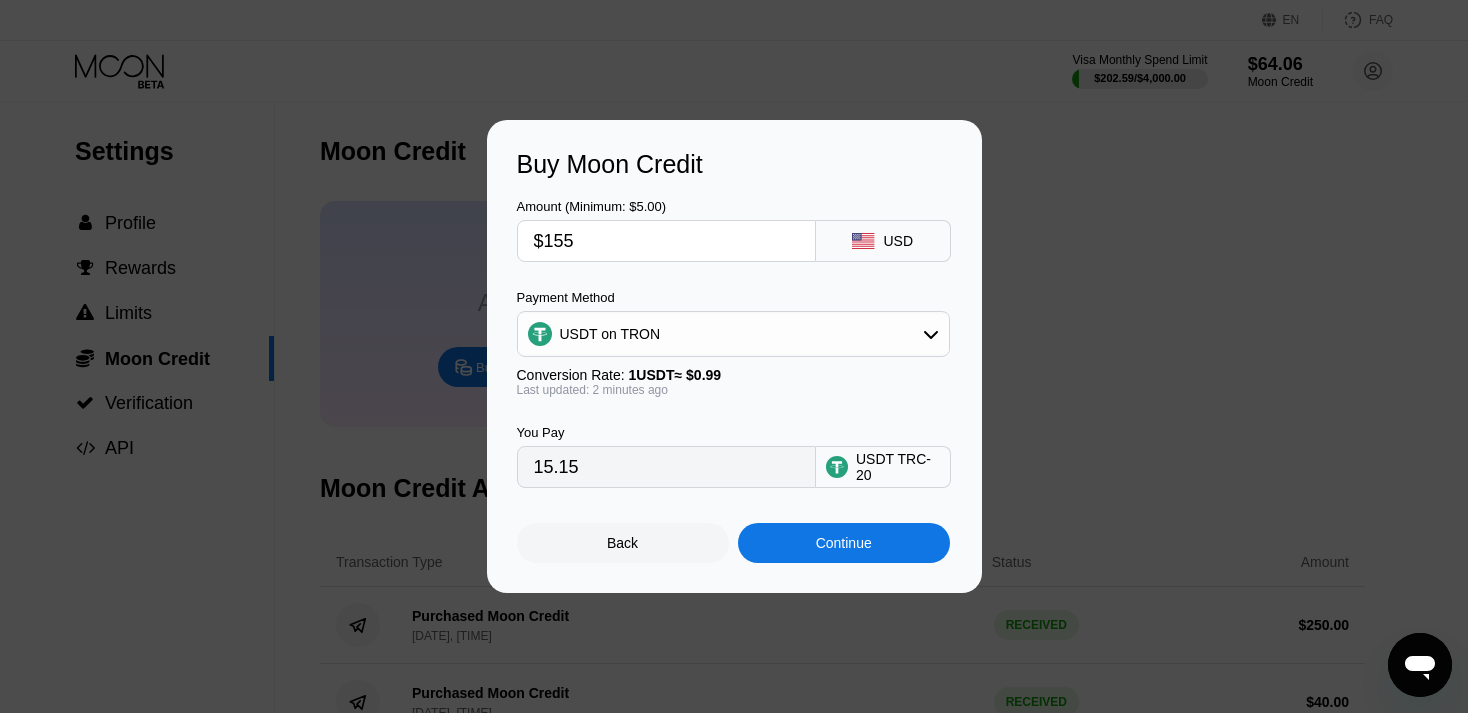type on "156.57" 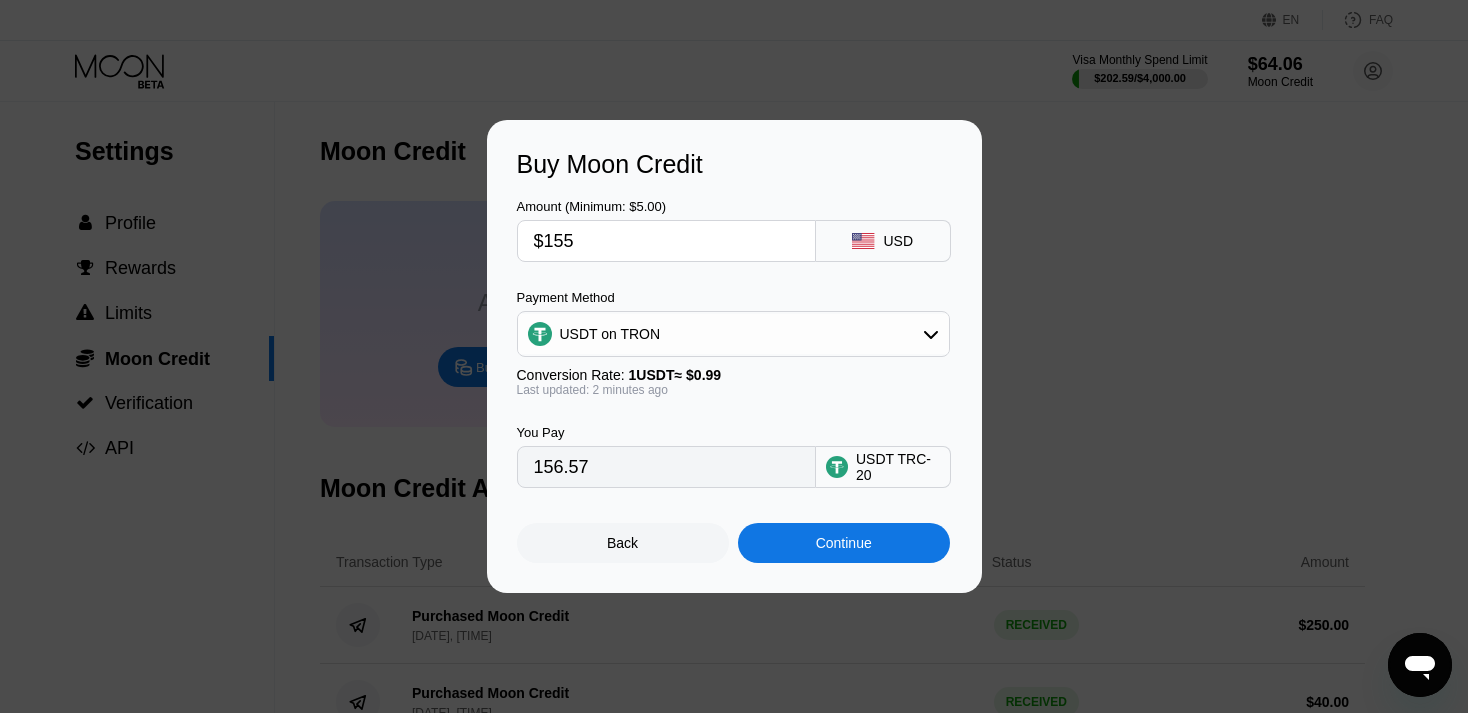 type on "$1550" 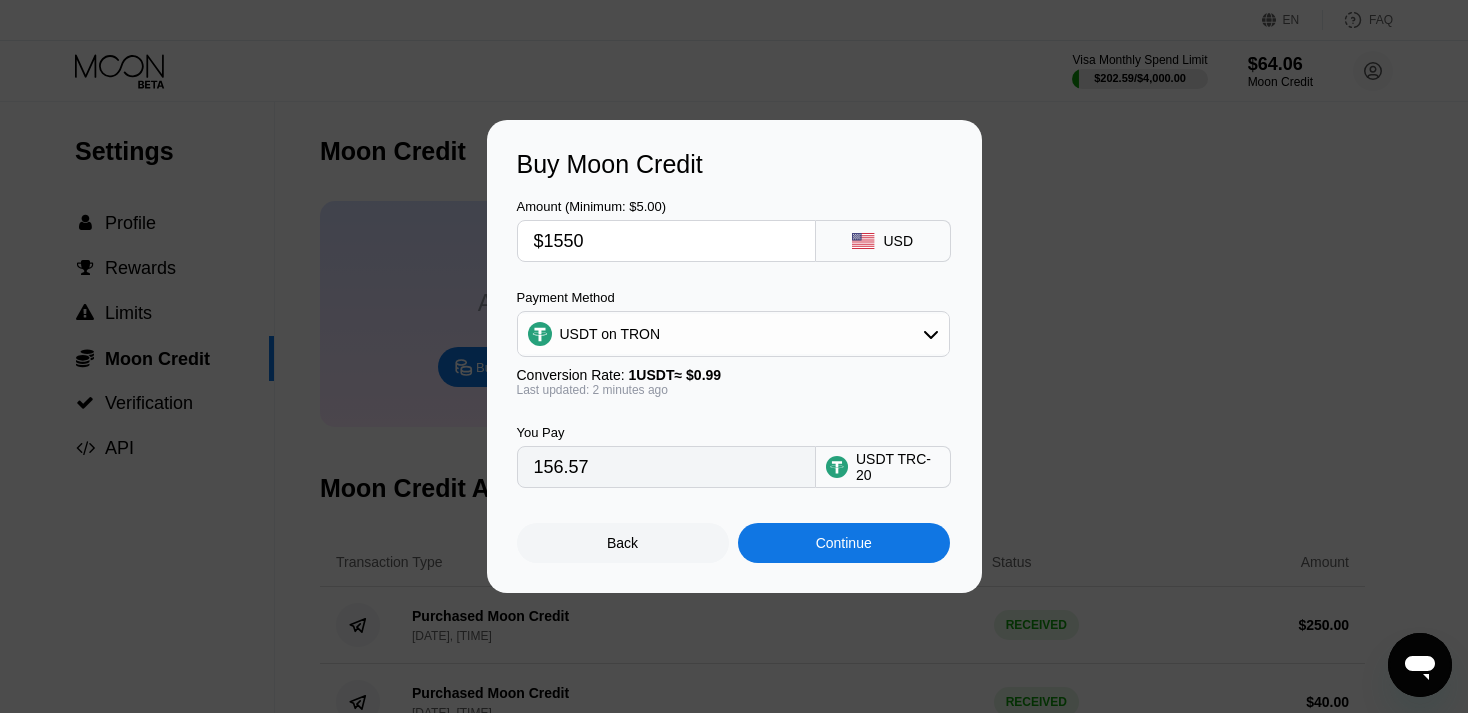type on "1565.66" 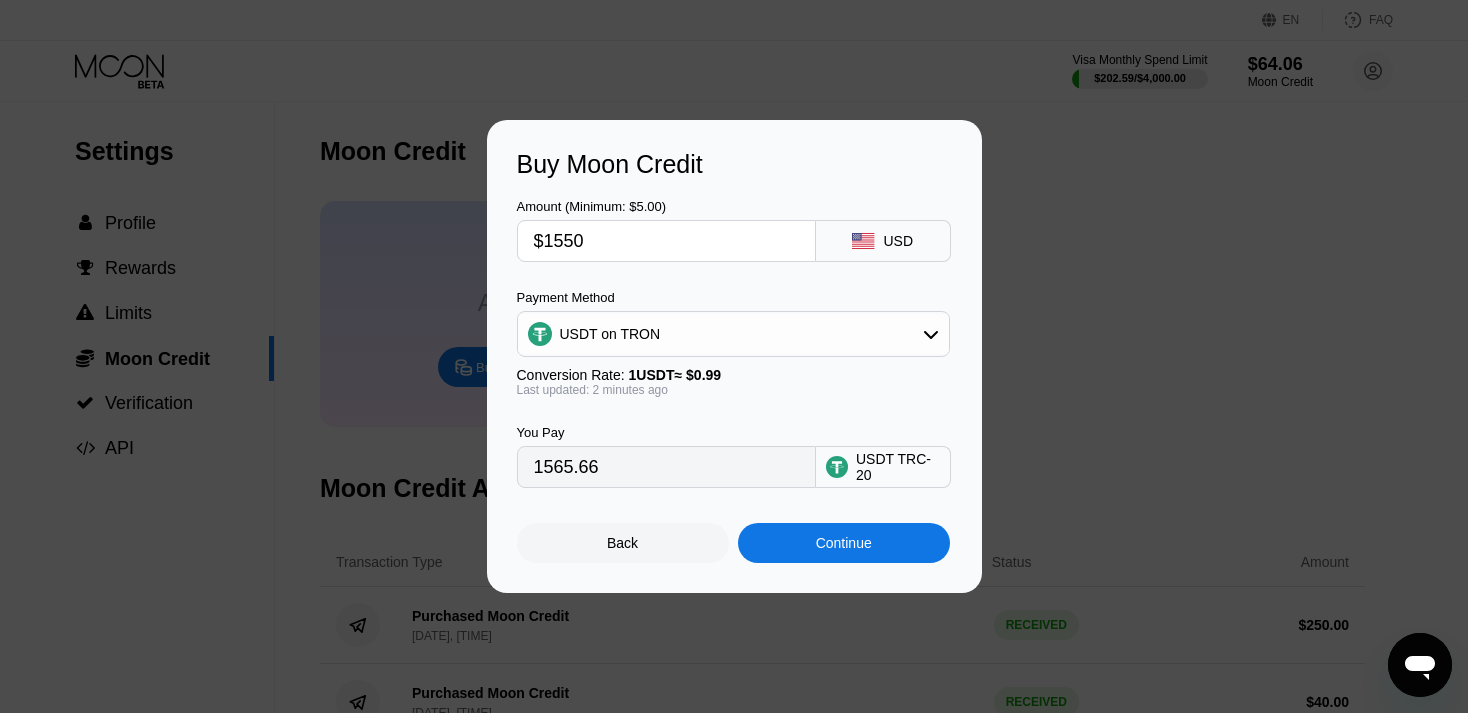 type on "$155" 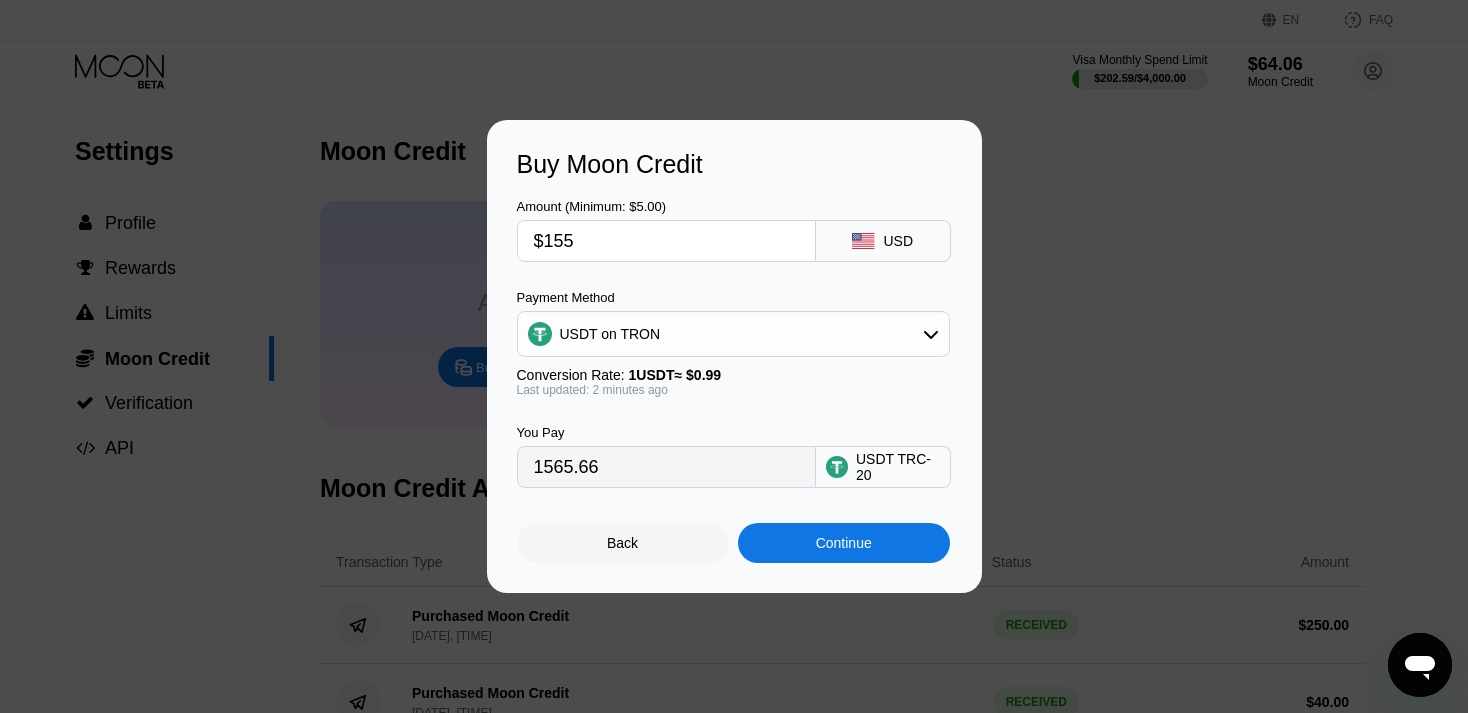 type on "156.57" 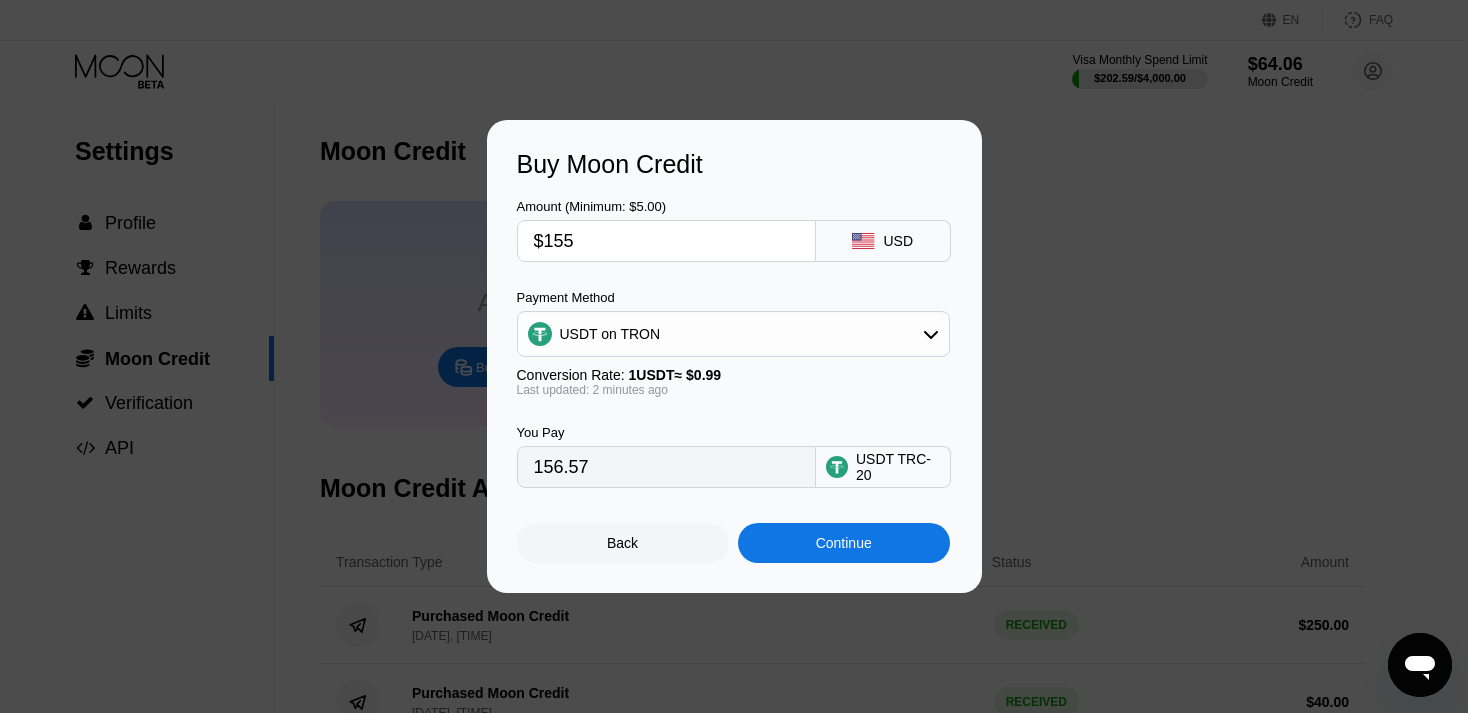 type on "$15" 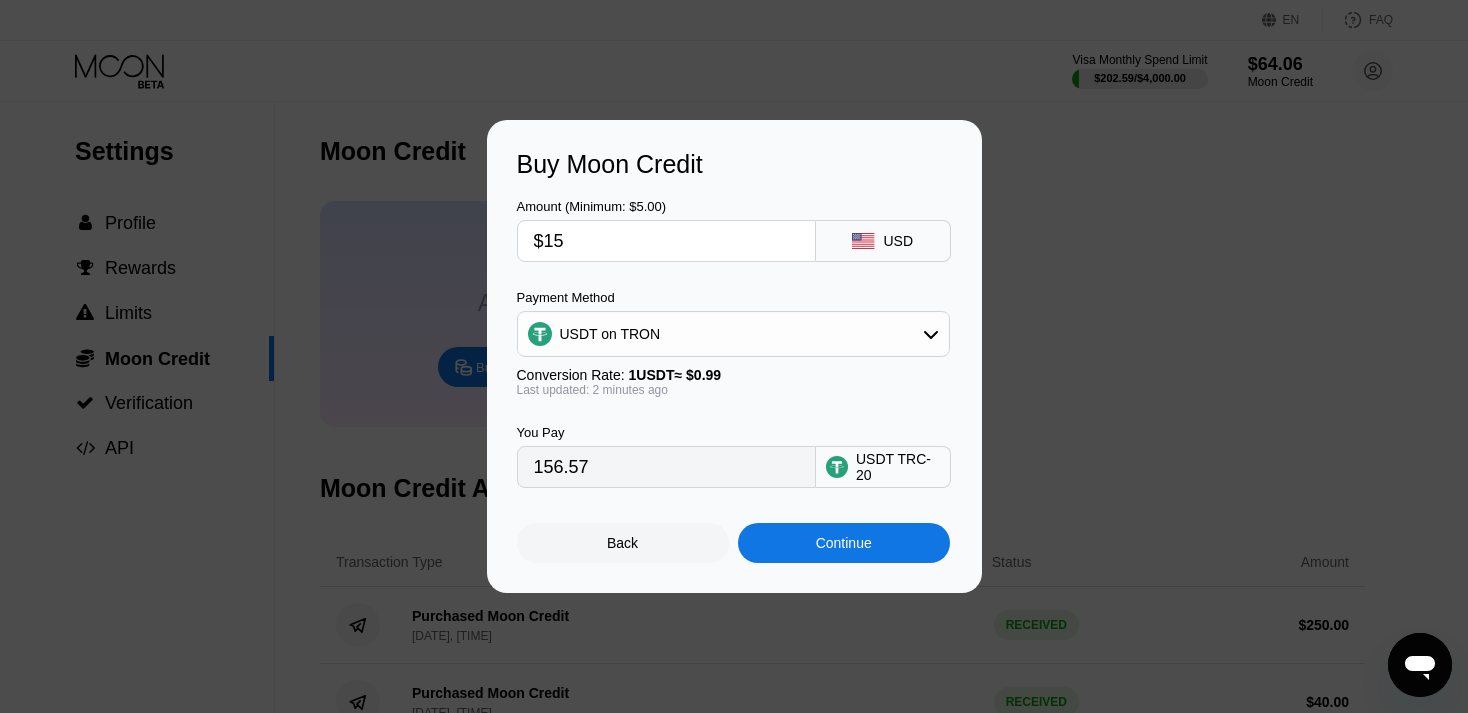 type on "15.15" 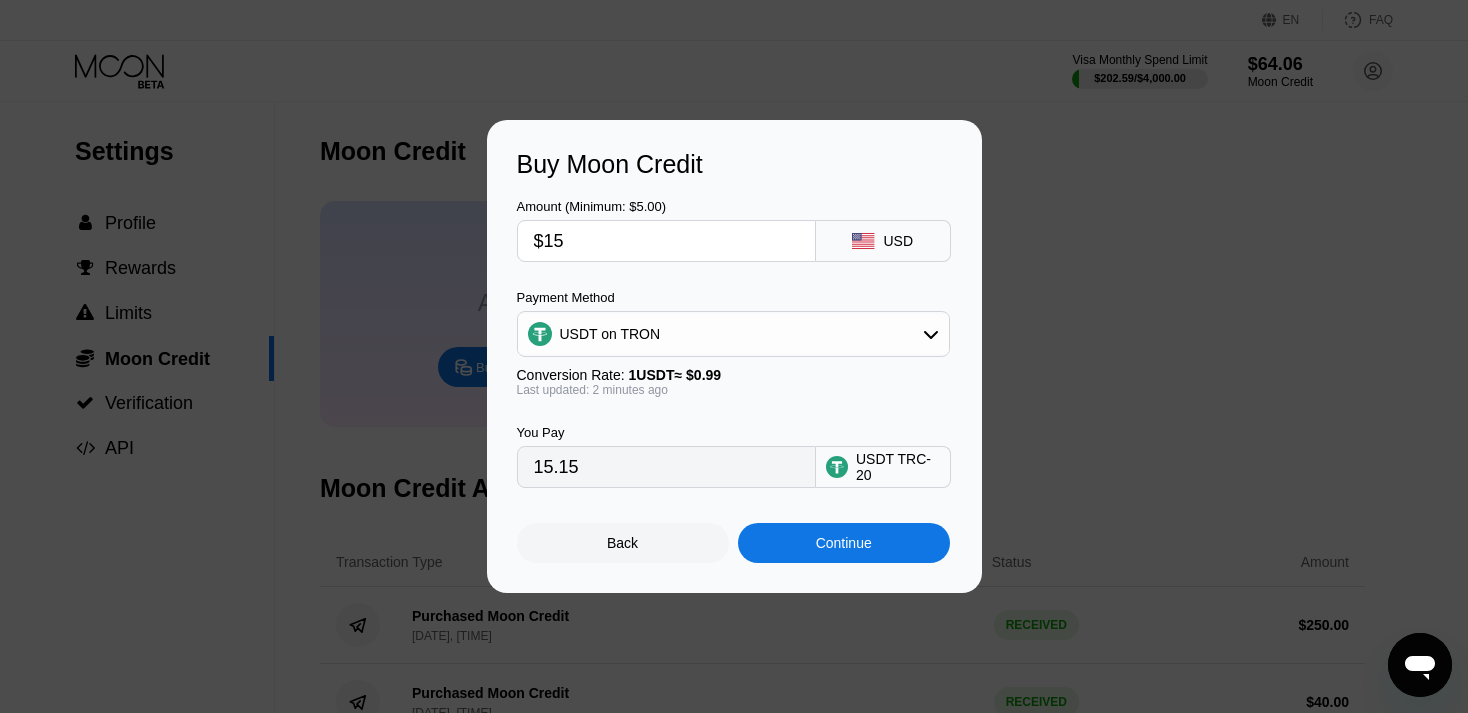 type on "$157" 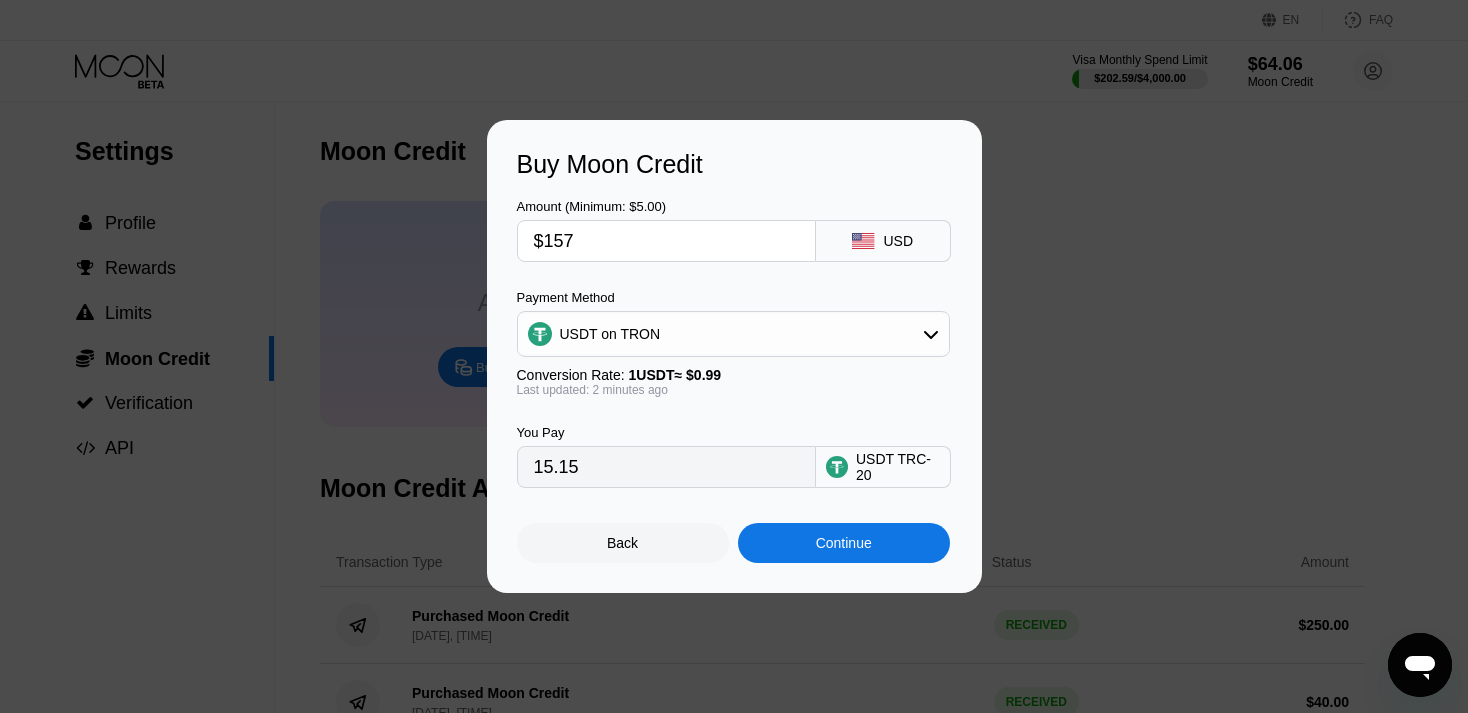 type on "158.59" 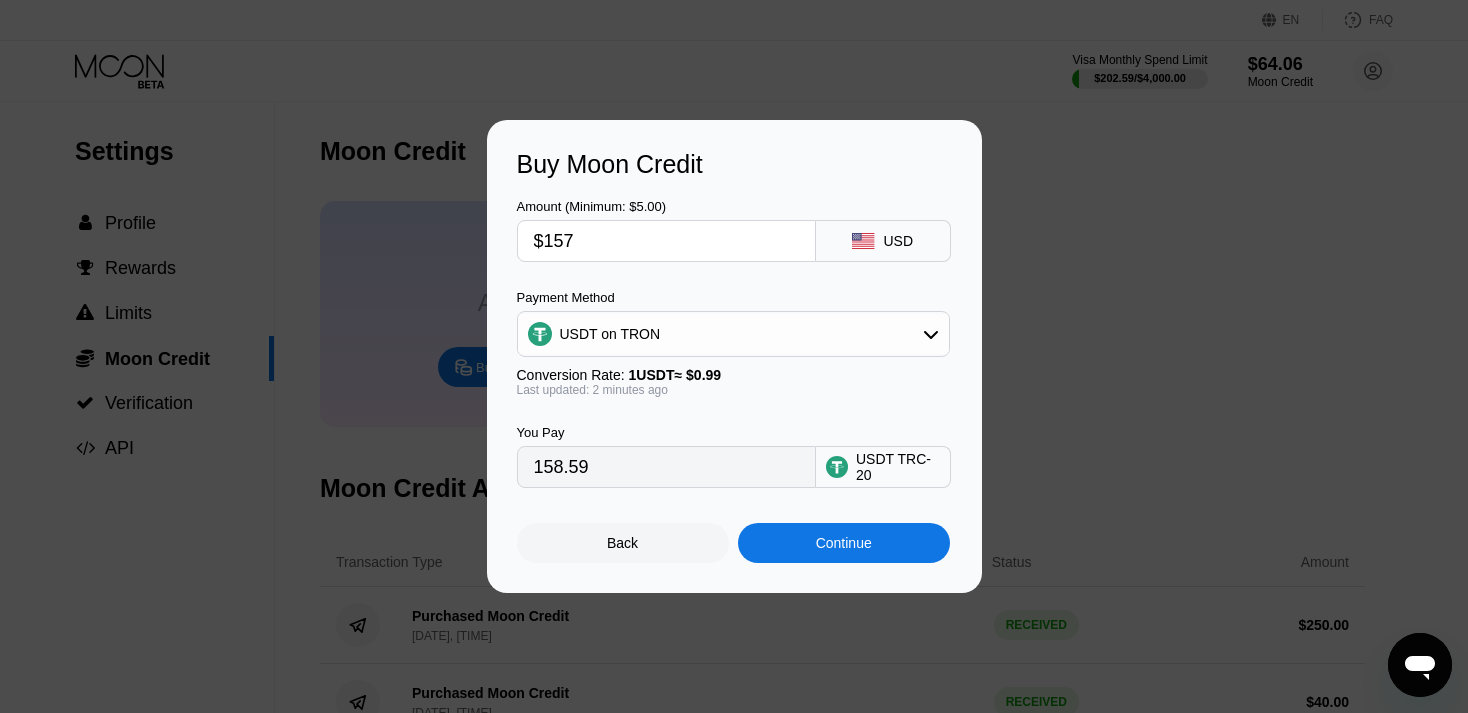 type on "$1570" 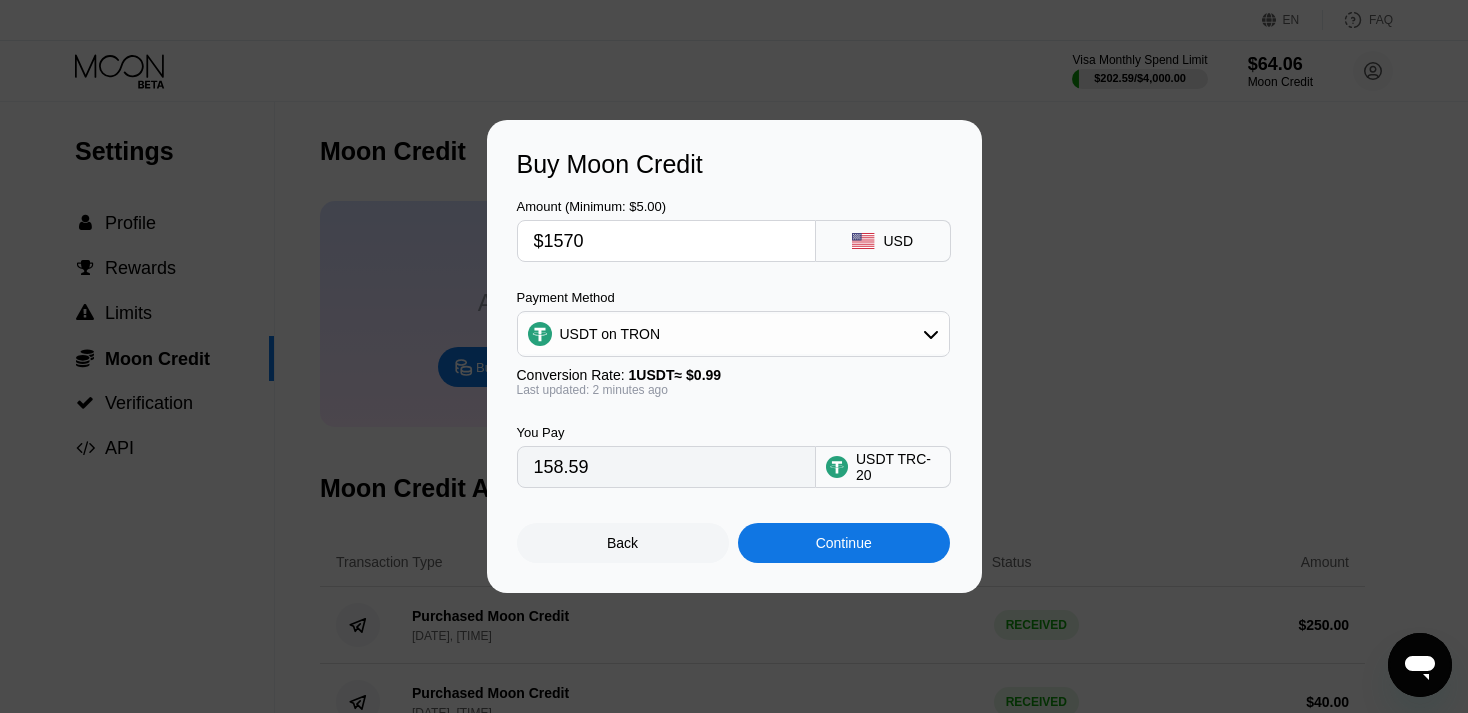 type on "1585.86" 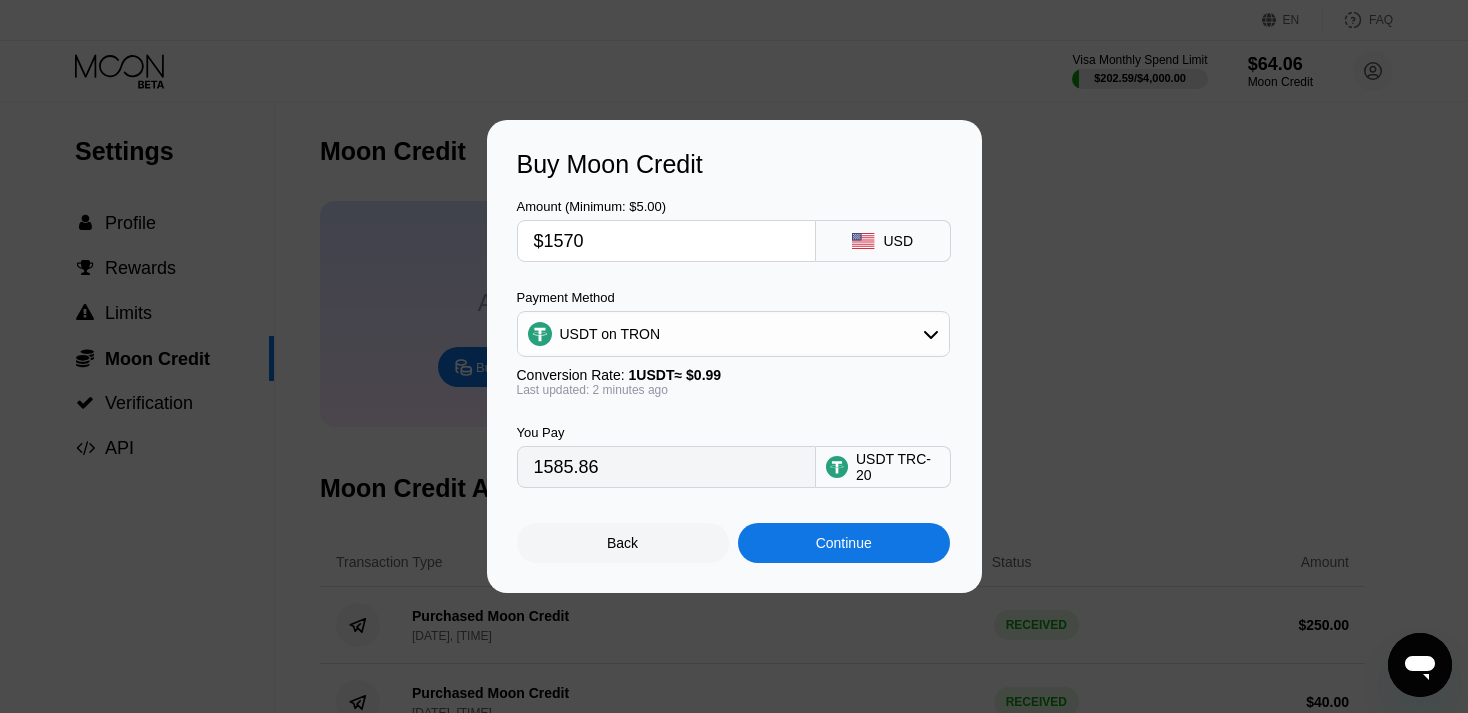 type on "$1570" 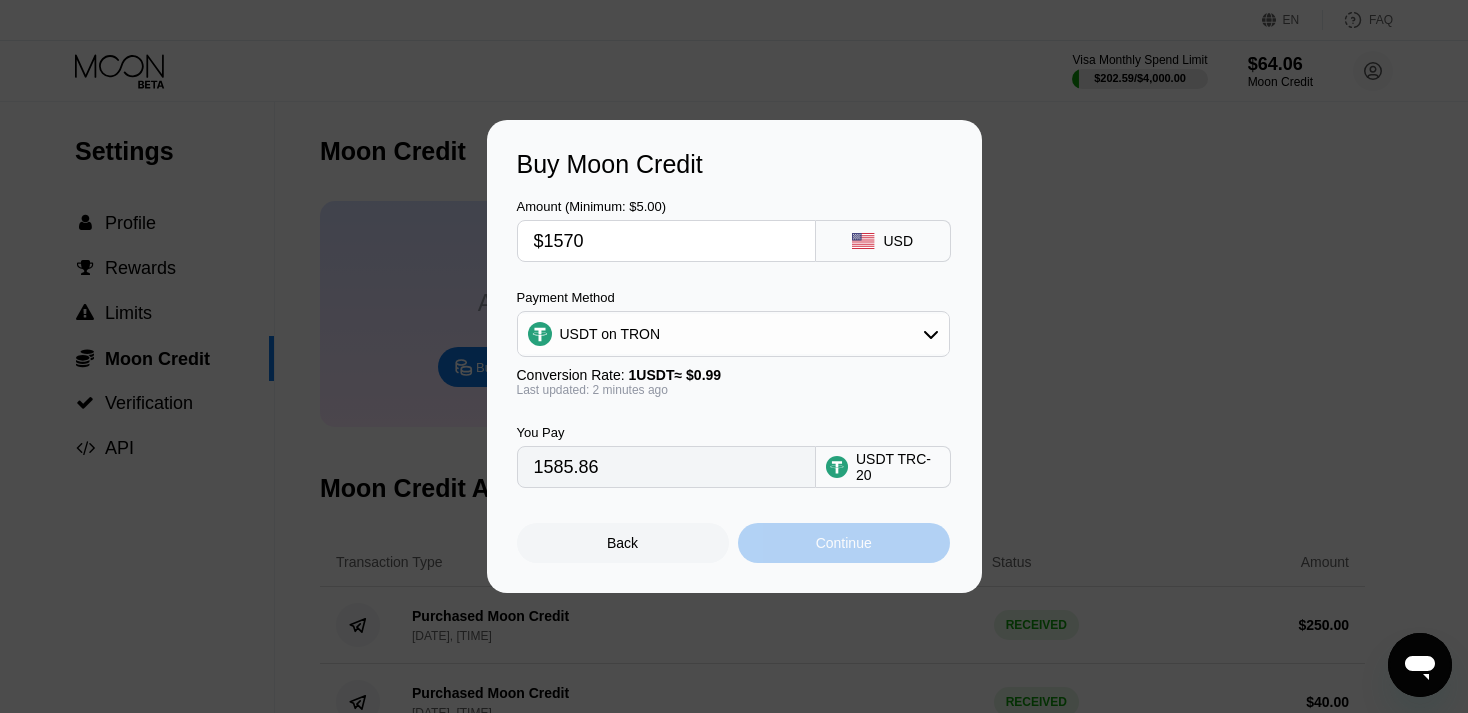 click on "Continue" at bounding box center (844, 543) 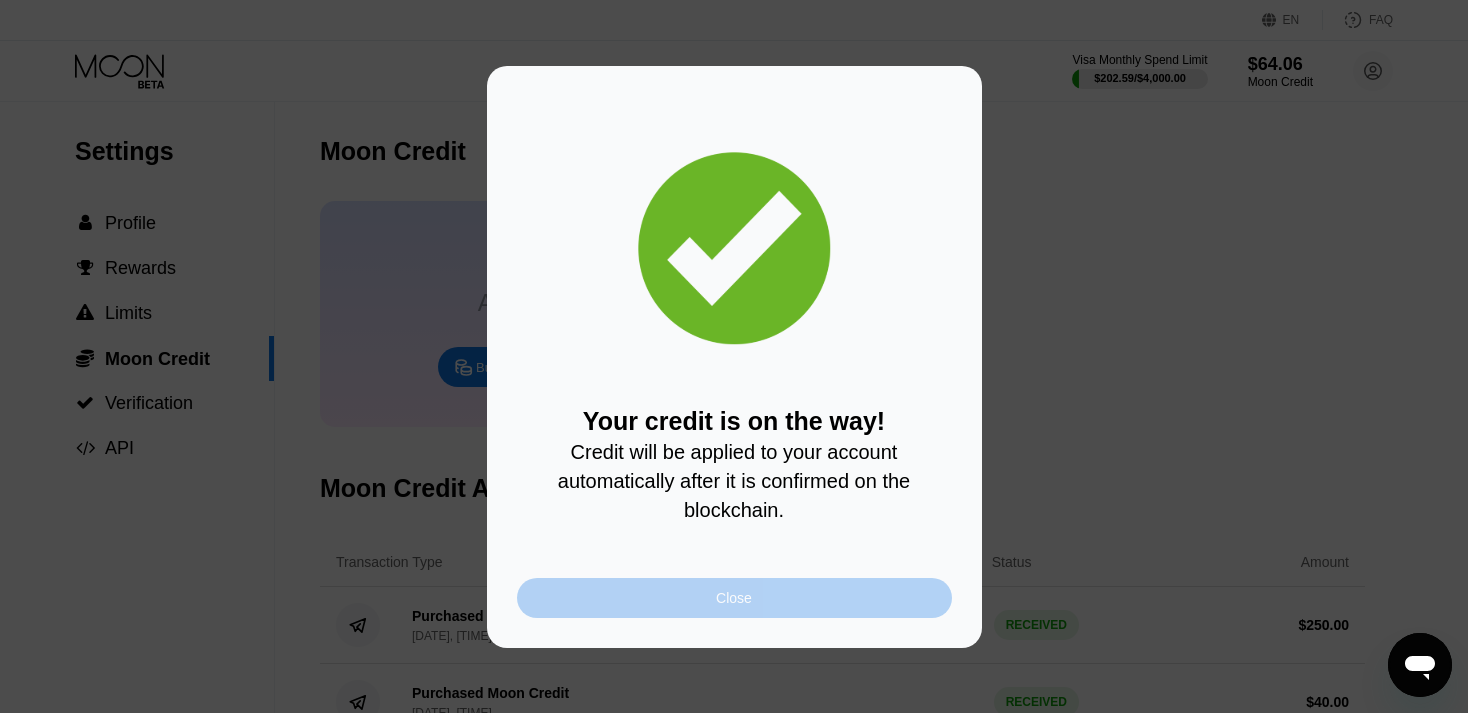 click on "Close" at bounding box center [734, 598] 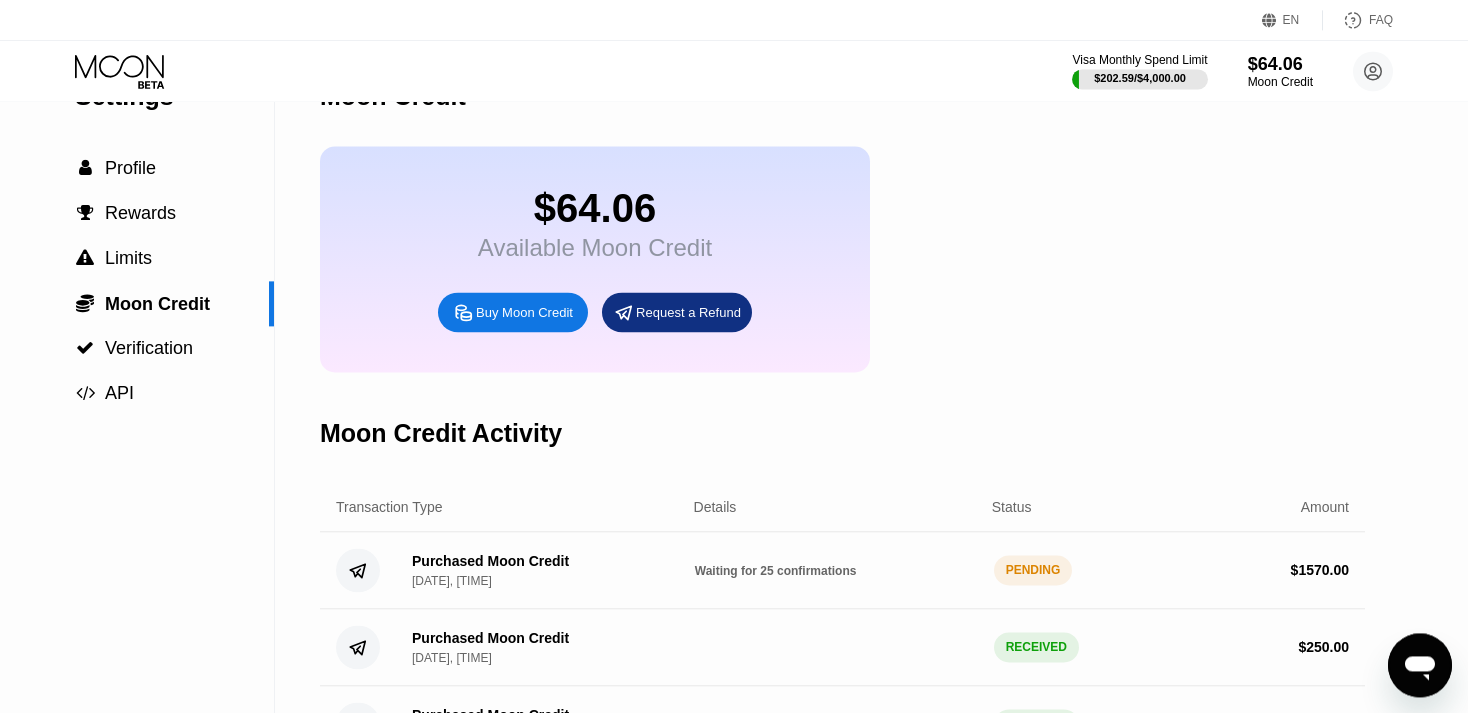 scroll, scrollTop: 52, scrollLeft: 0, axis: vertical 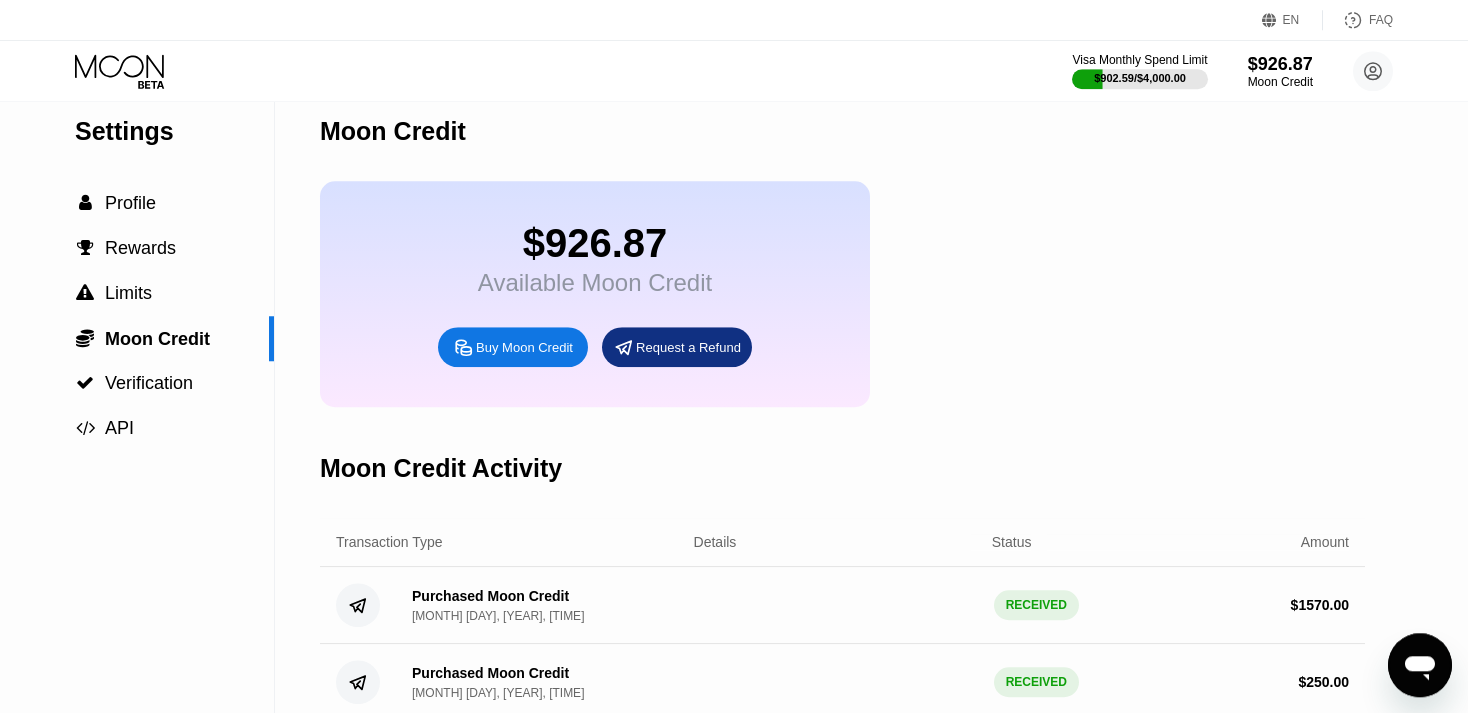 click on "$926.87 Available Moon Credit Buy Moon Credit Request a Refund" at bounding box center (595, 294) 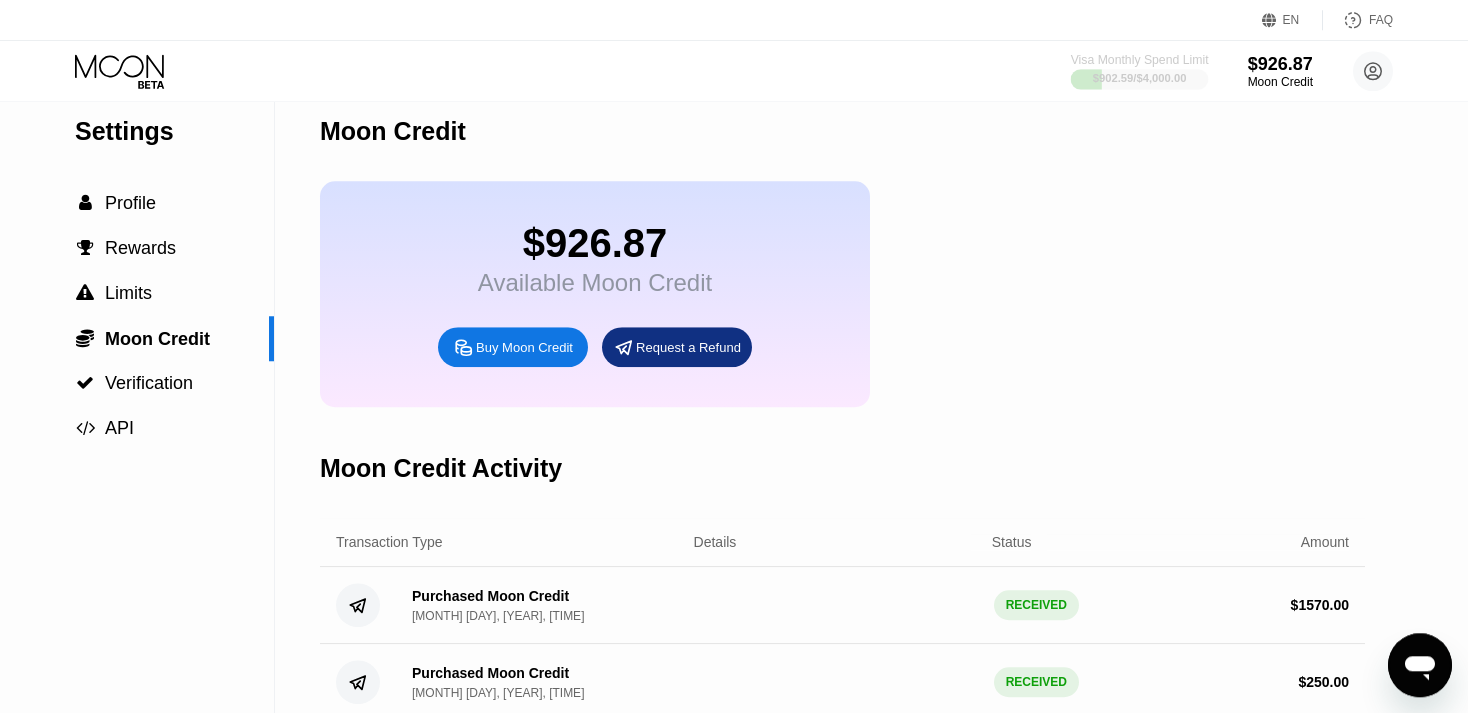click on "Visa Monthly Spend Limit" at bounding box center (1140, 60) 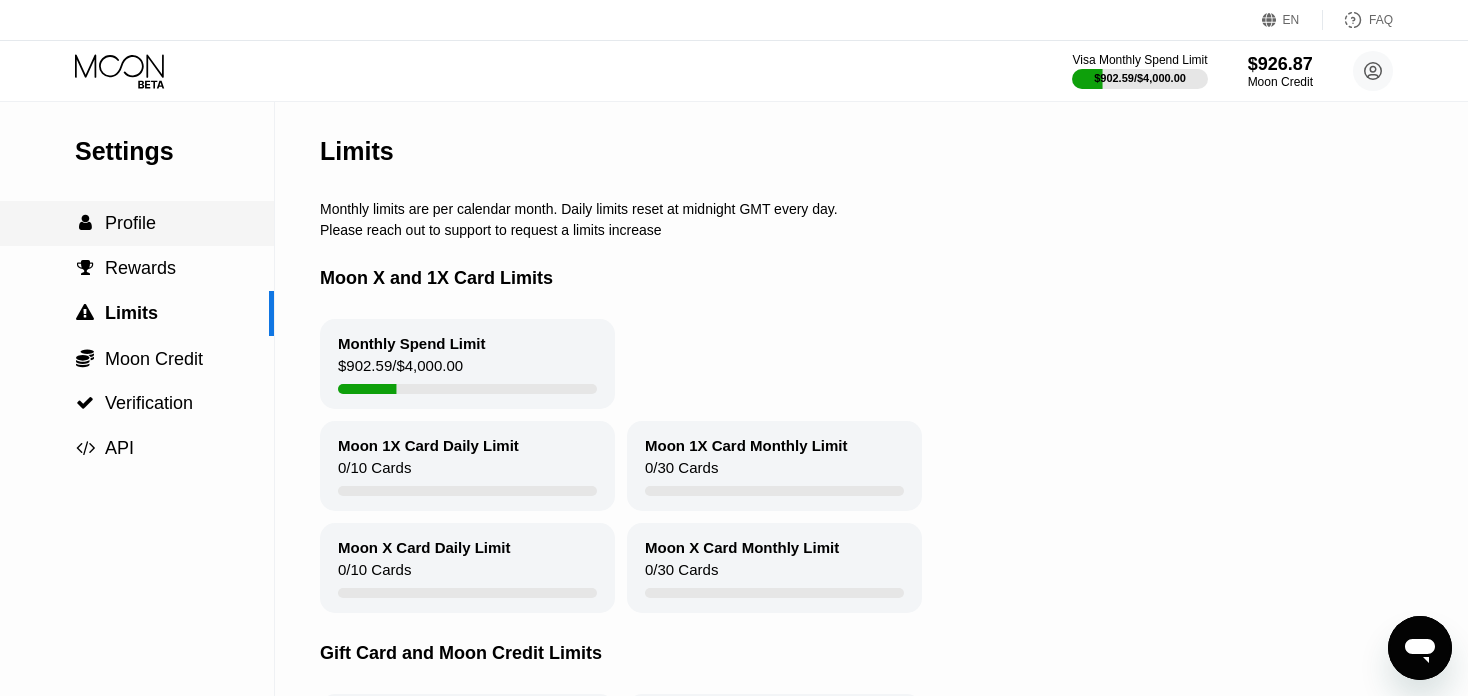 click on "Profile" at bounding box center (130, 223) 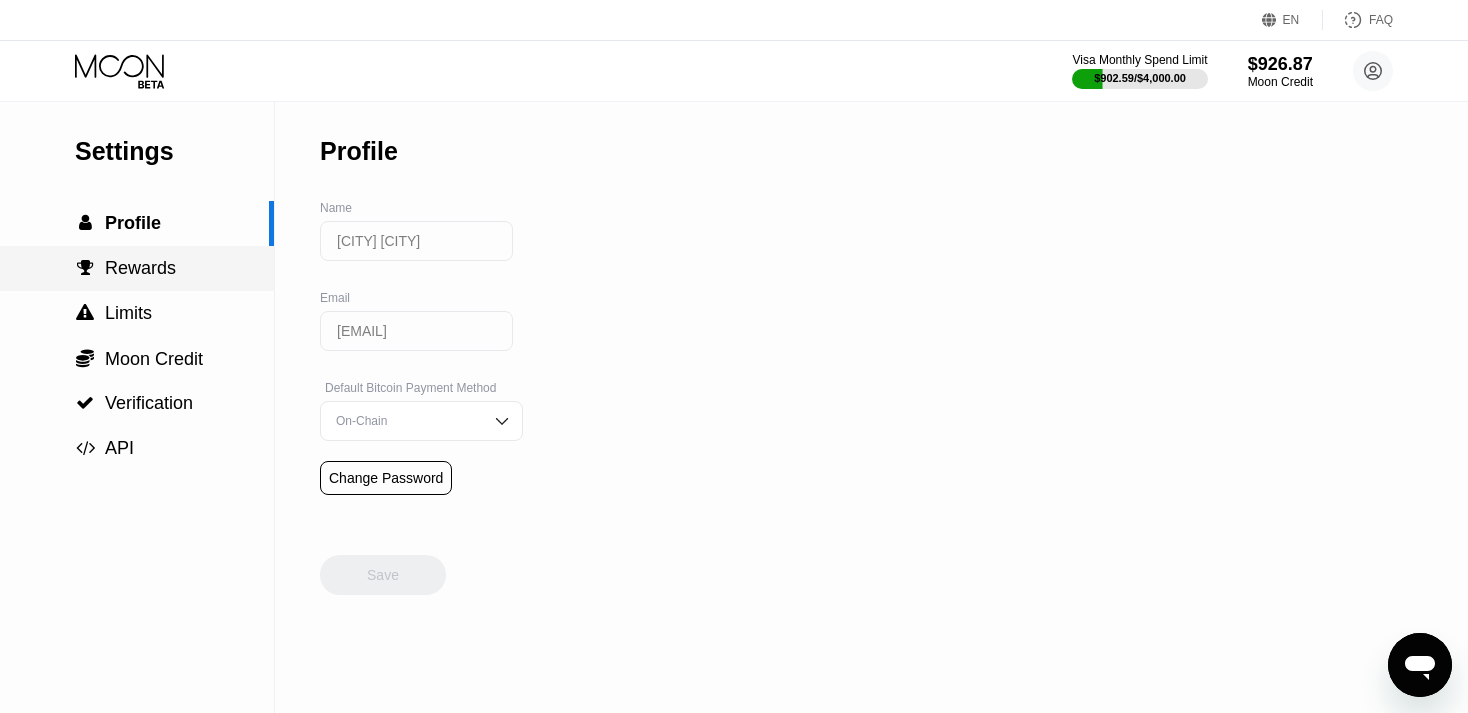 click on "Rewards" at bounding box center (140, 268) 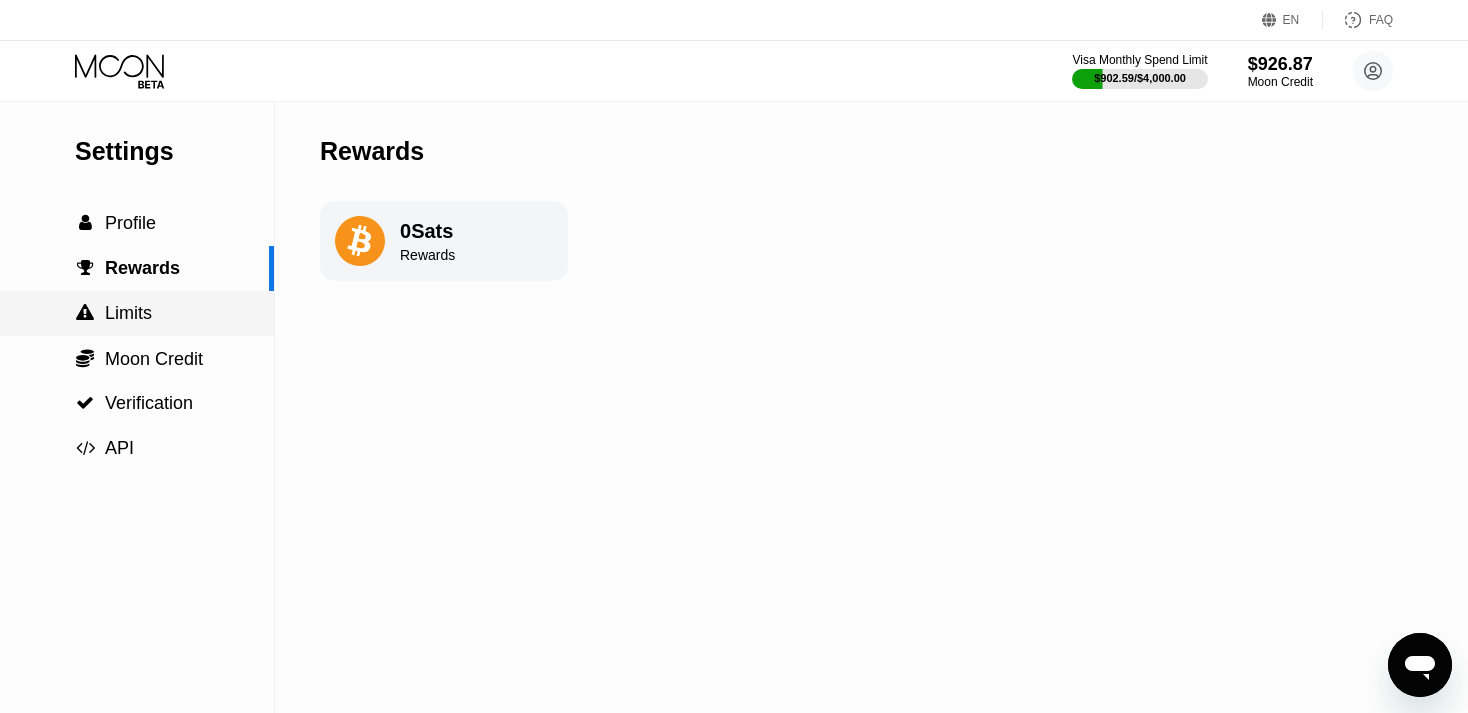 click on "Limits" at bounding box center [128, 313] 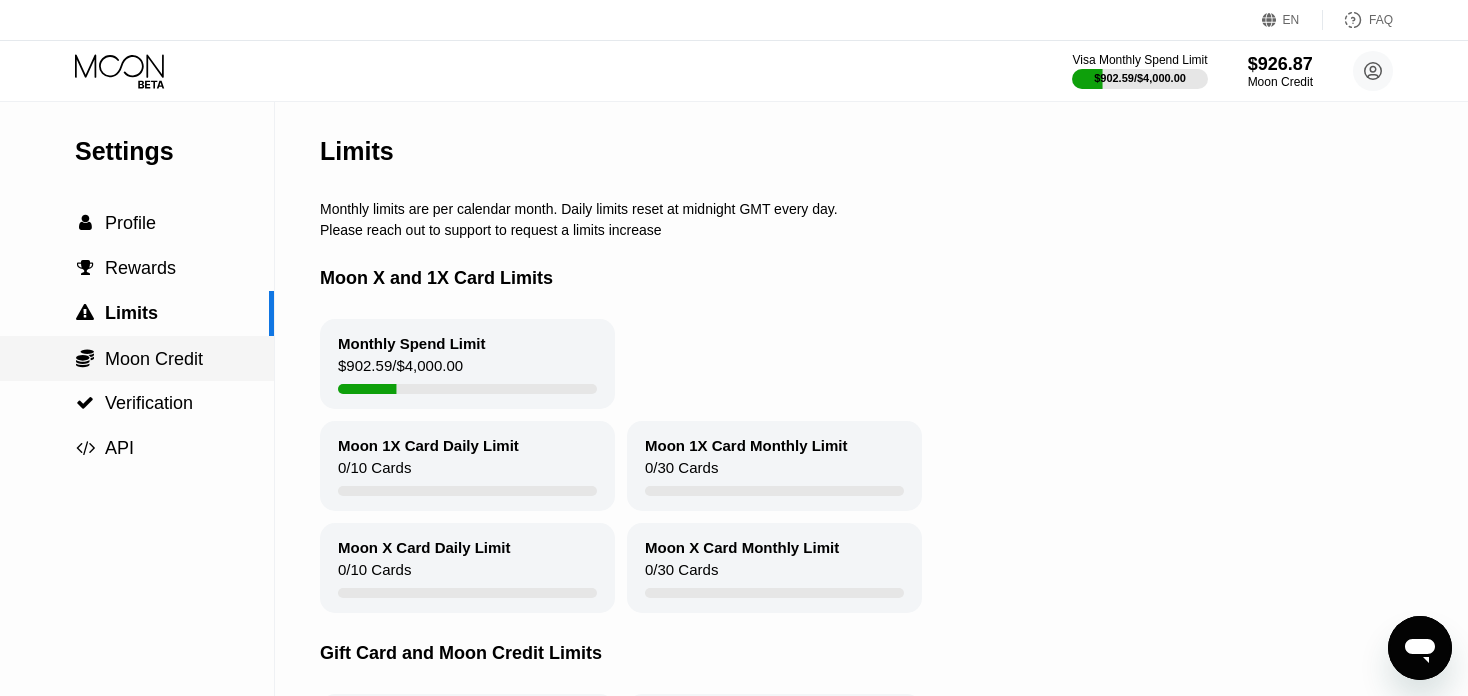 click on "Moon Credit" at bounding box center [154, 359] 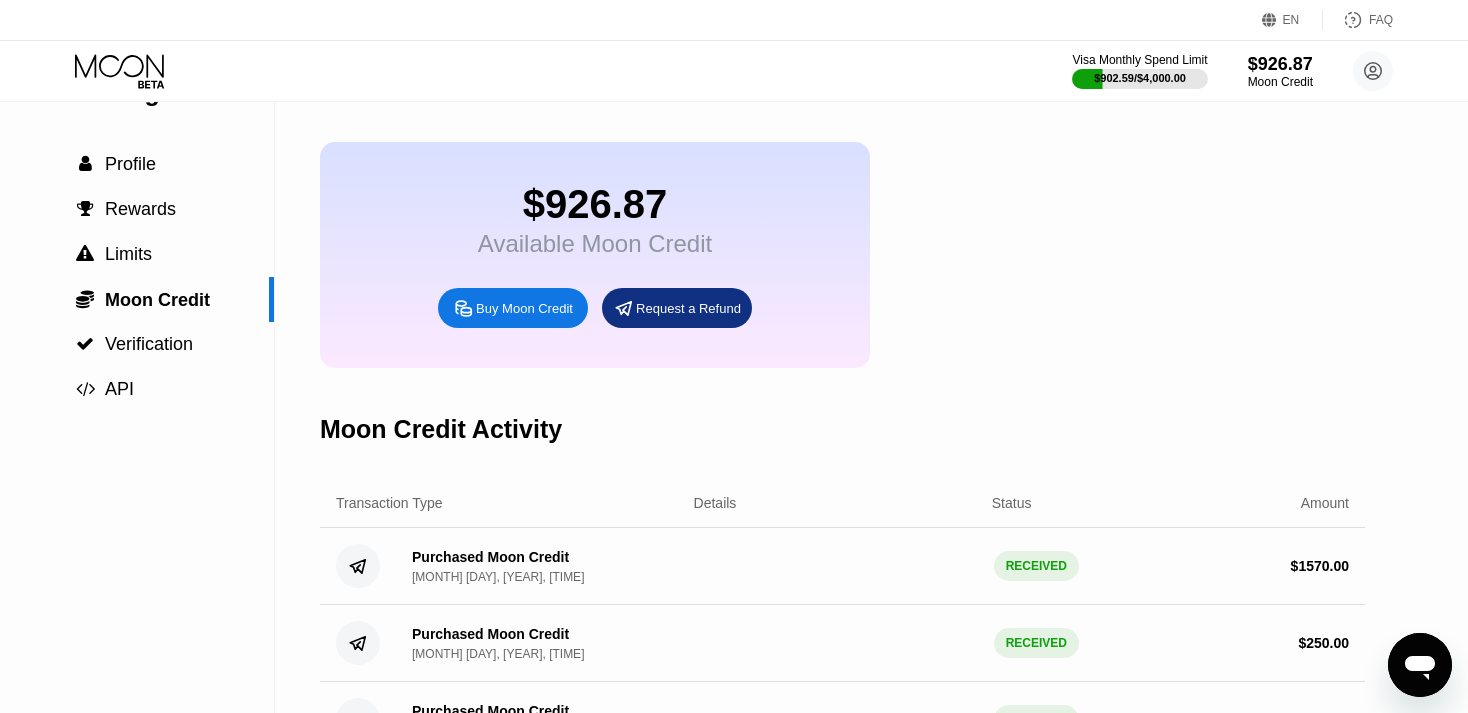 scroll, scrollTop: 0, scrollLeft: 0, axis: both 